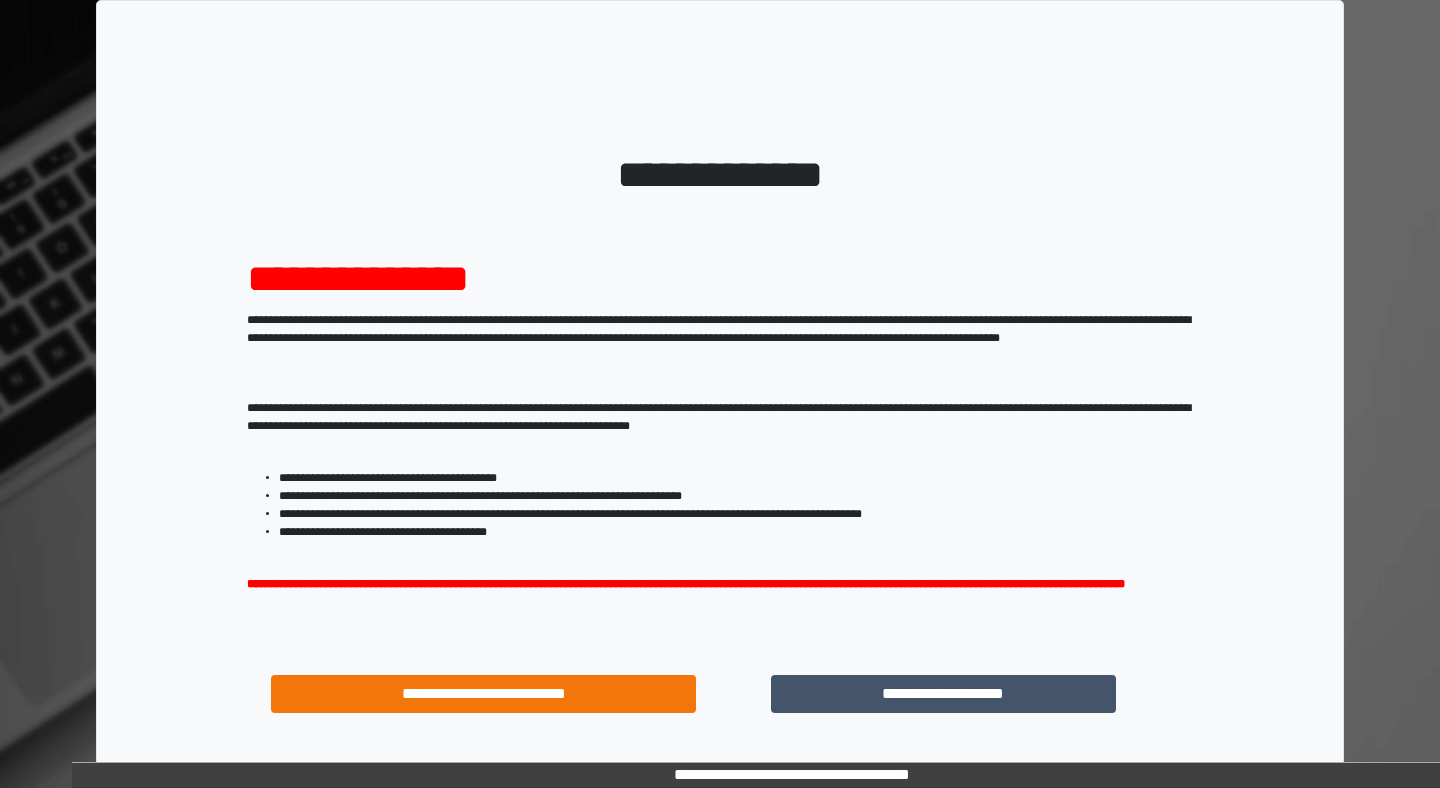 scroll, scrollTop: 0, scrollLeft: 0, axis: both 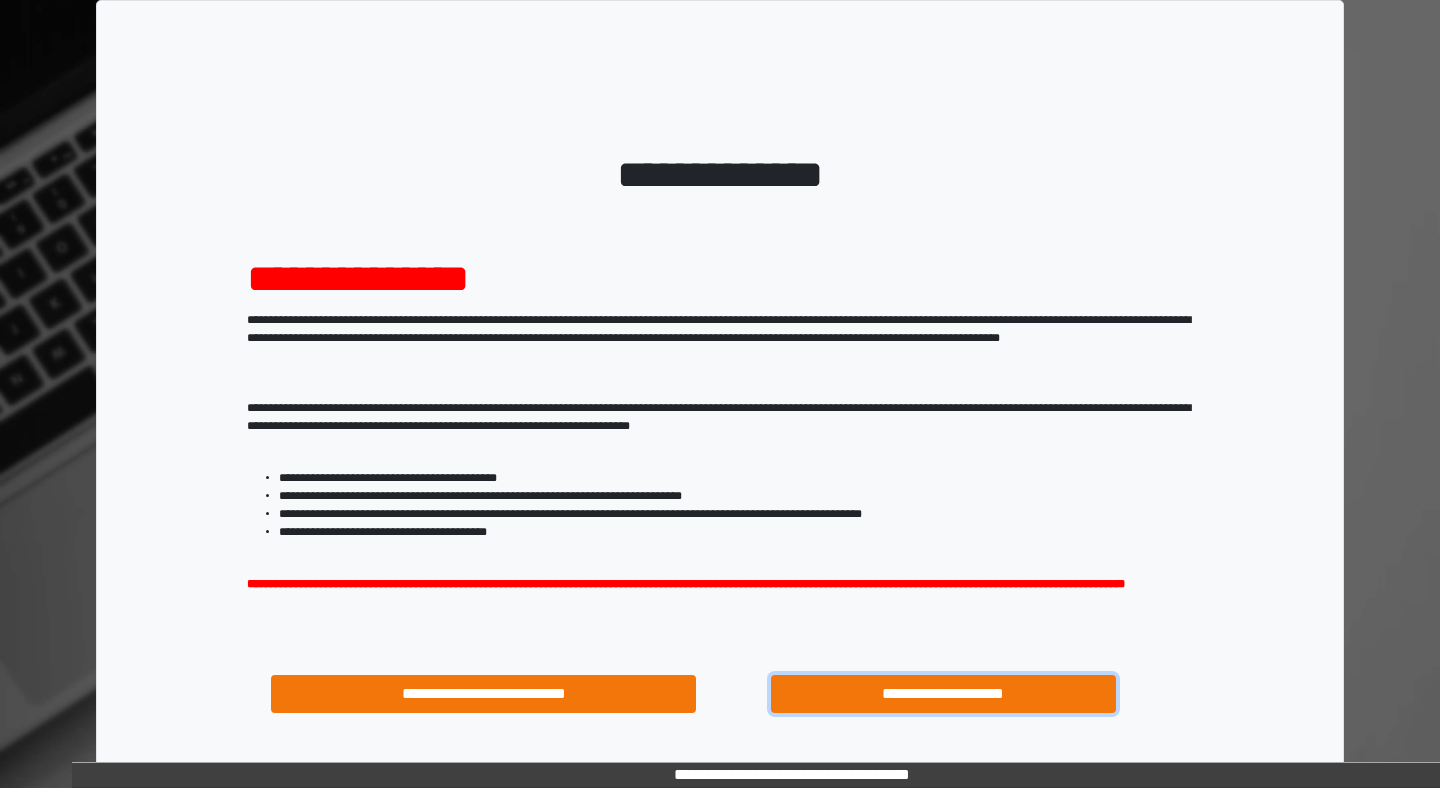click on "**********" at bounding box center (943, 694) 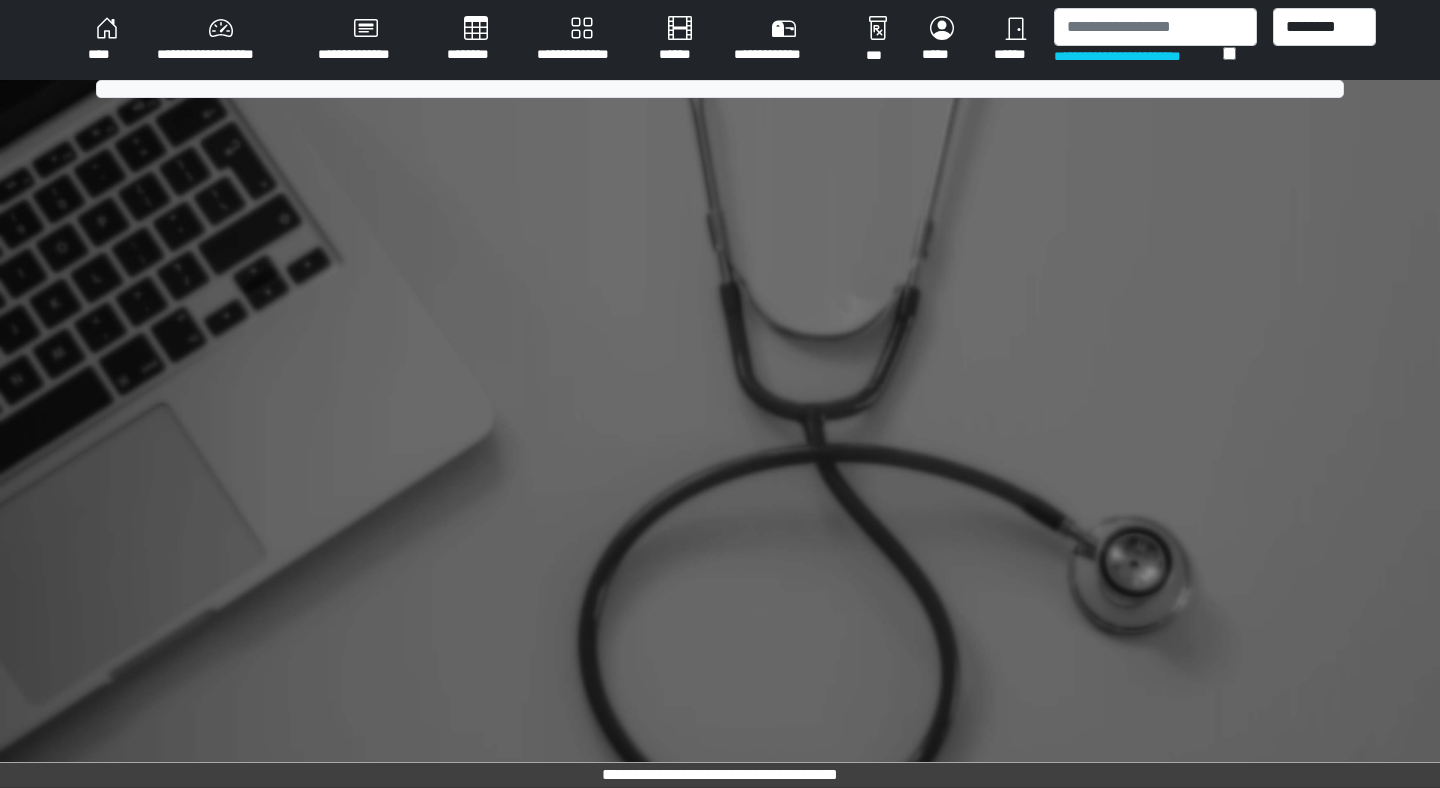 scroll, scrollTop: 0, scrollLeft: 0, axis: both 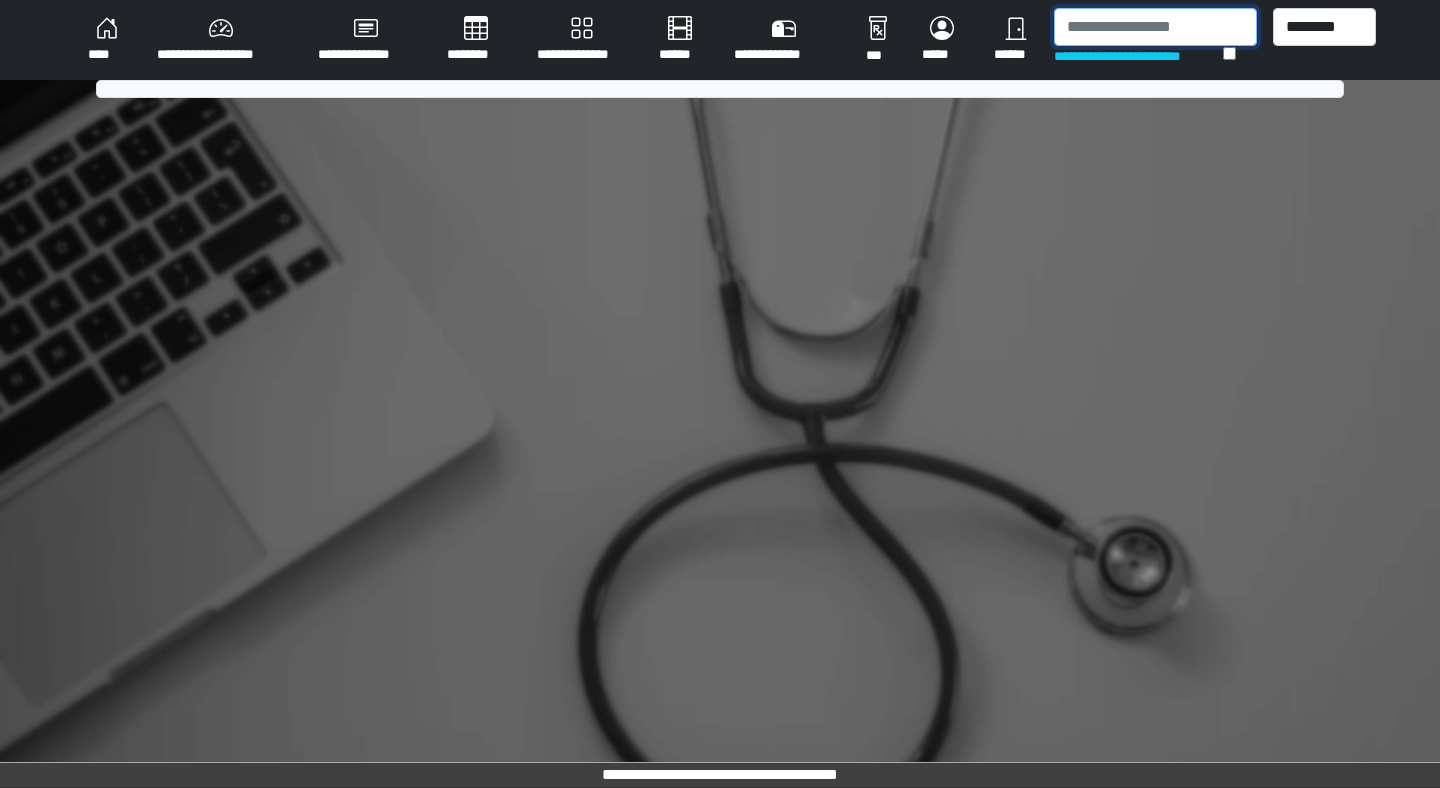 click at bounding box center [1155, 27] 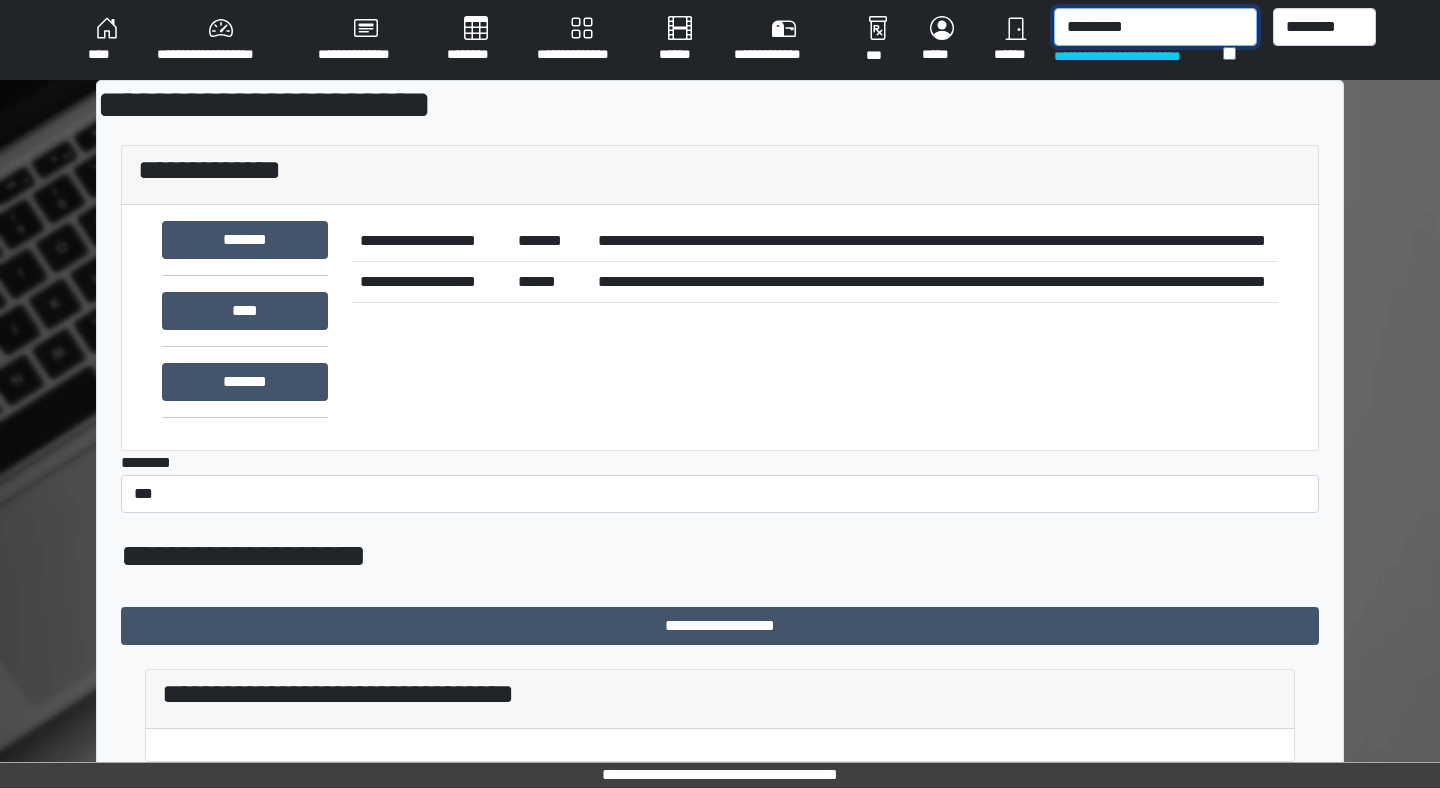 drag, startPoint x: 1173, startPoint y: 33, endPoint x: 955, endPoint y: 33, distance: 218 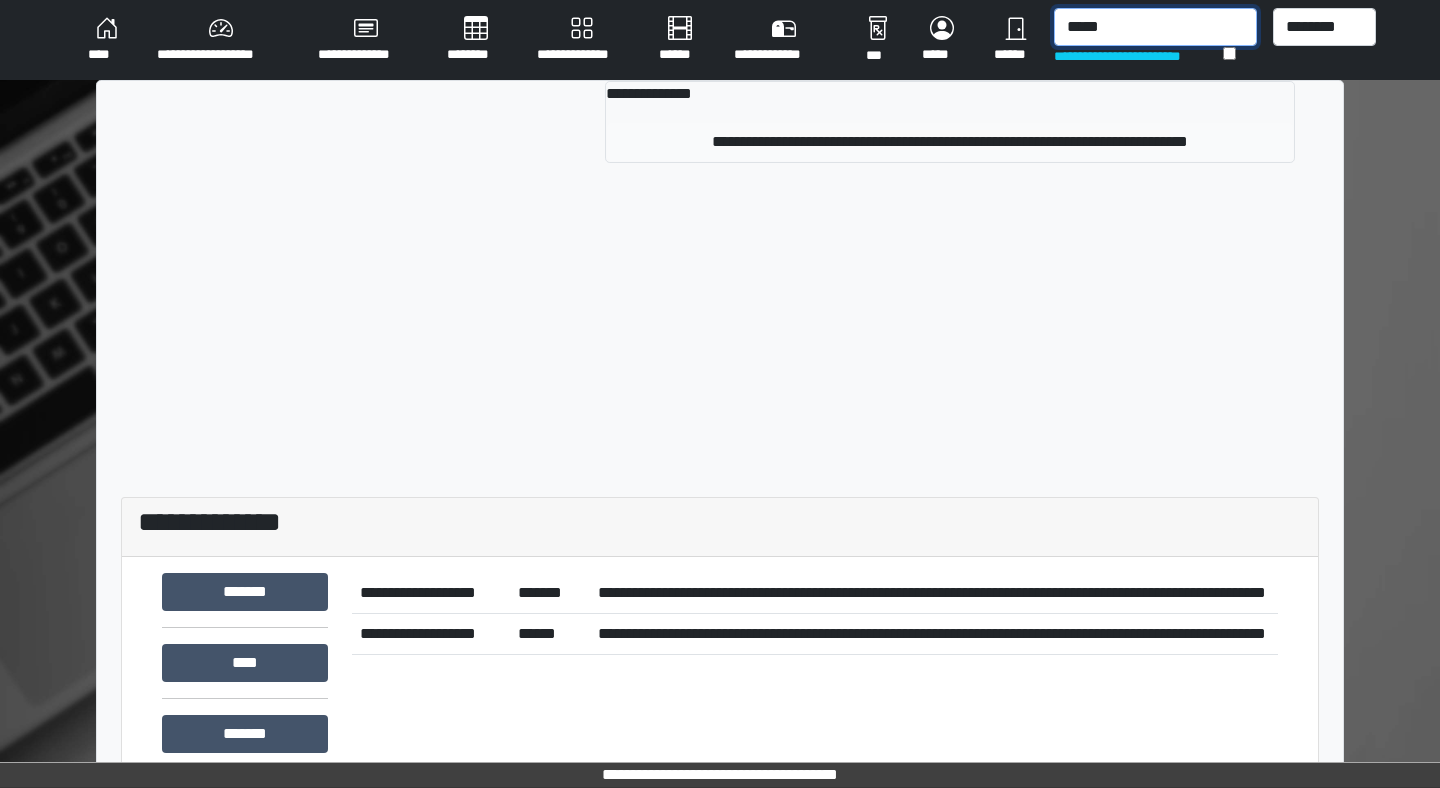 type on "*****" 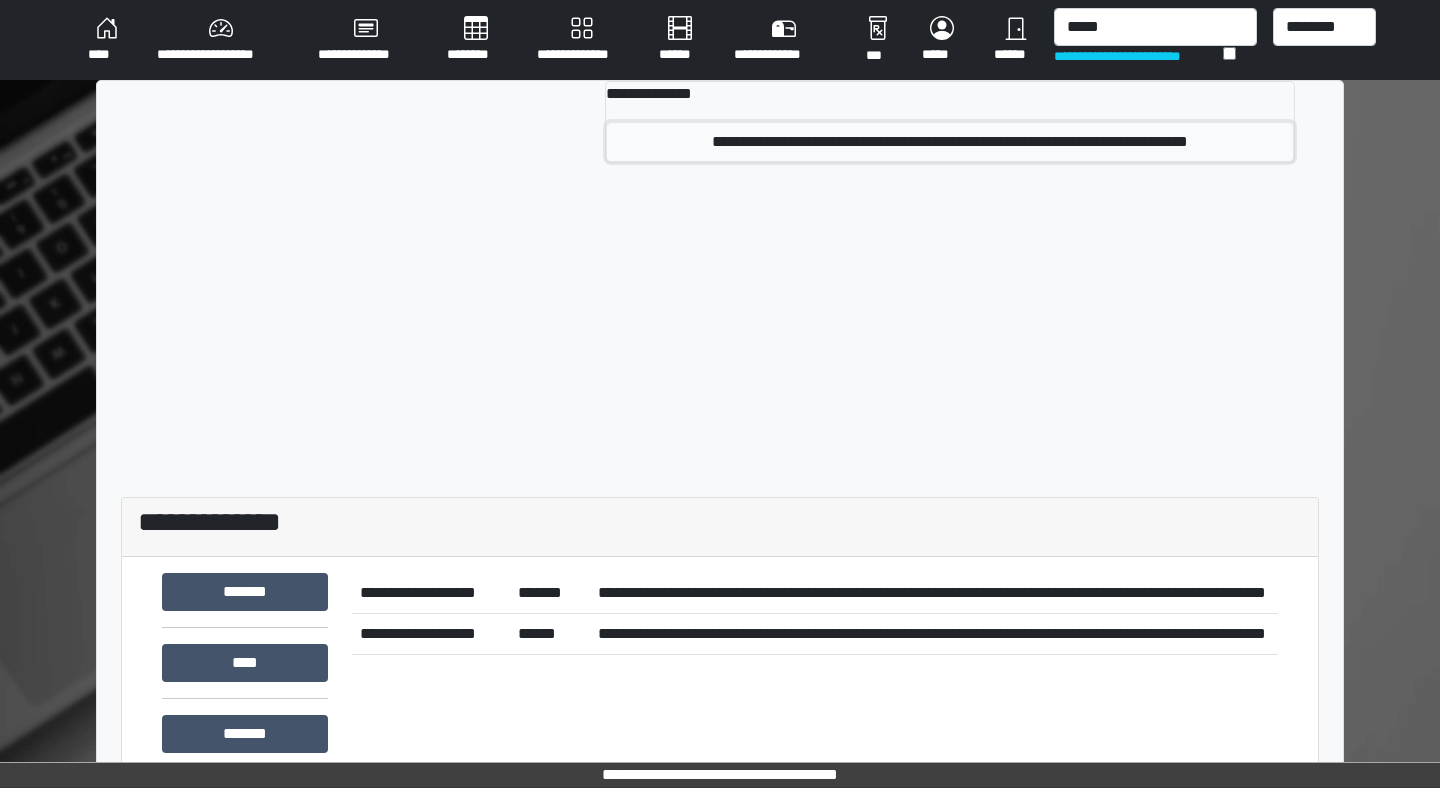 click on "**********" at bounding box center (950, 142) 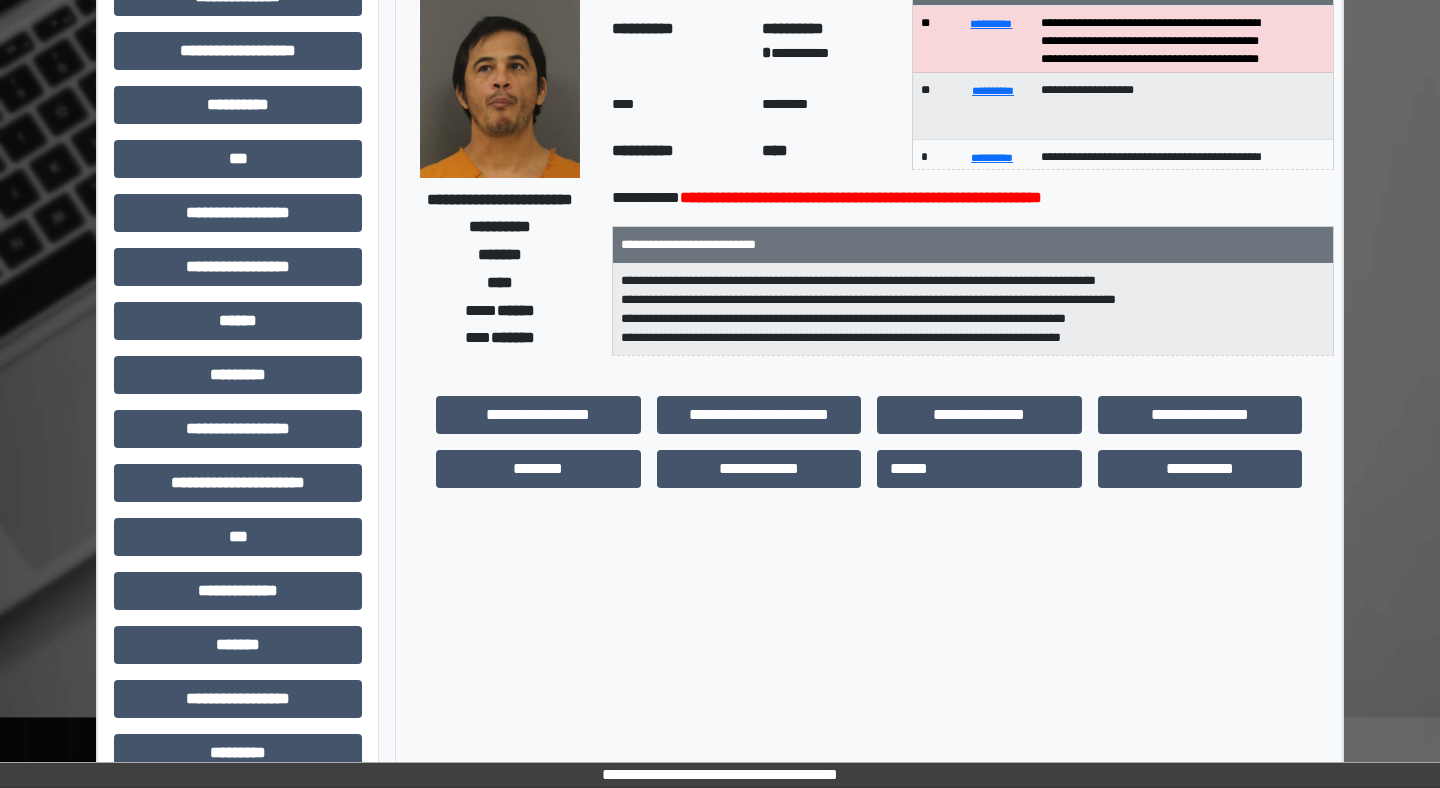 scroll, scrollTop: 142, scrollLeft: 0, axis: vertical 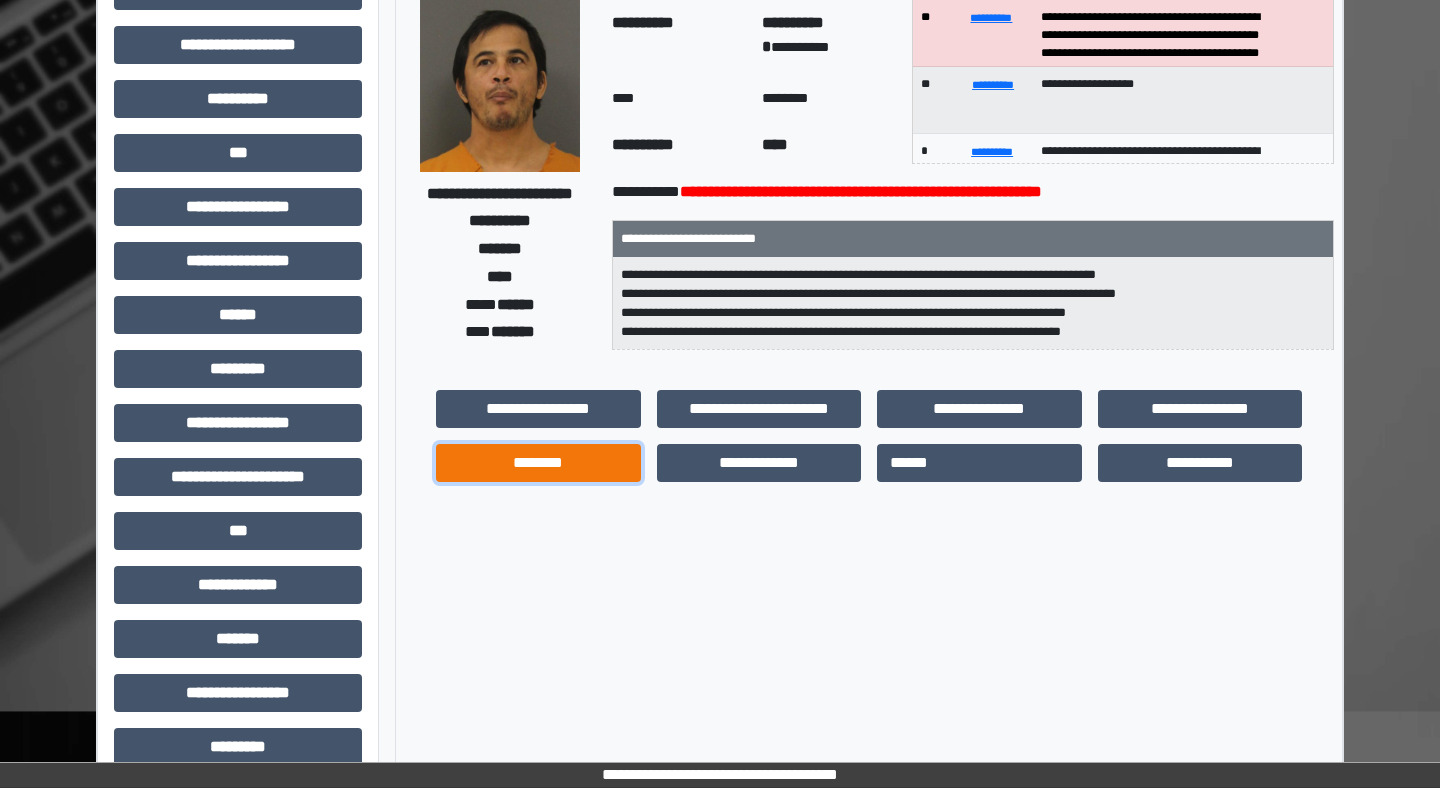 click on "********" at bounding box center [538, 463] 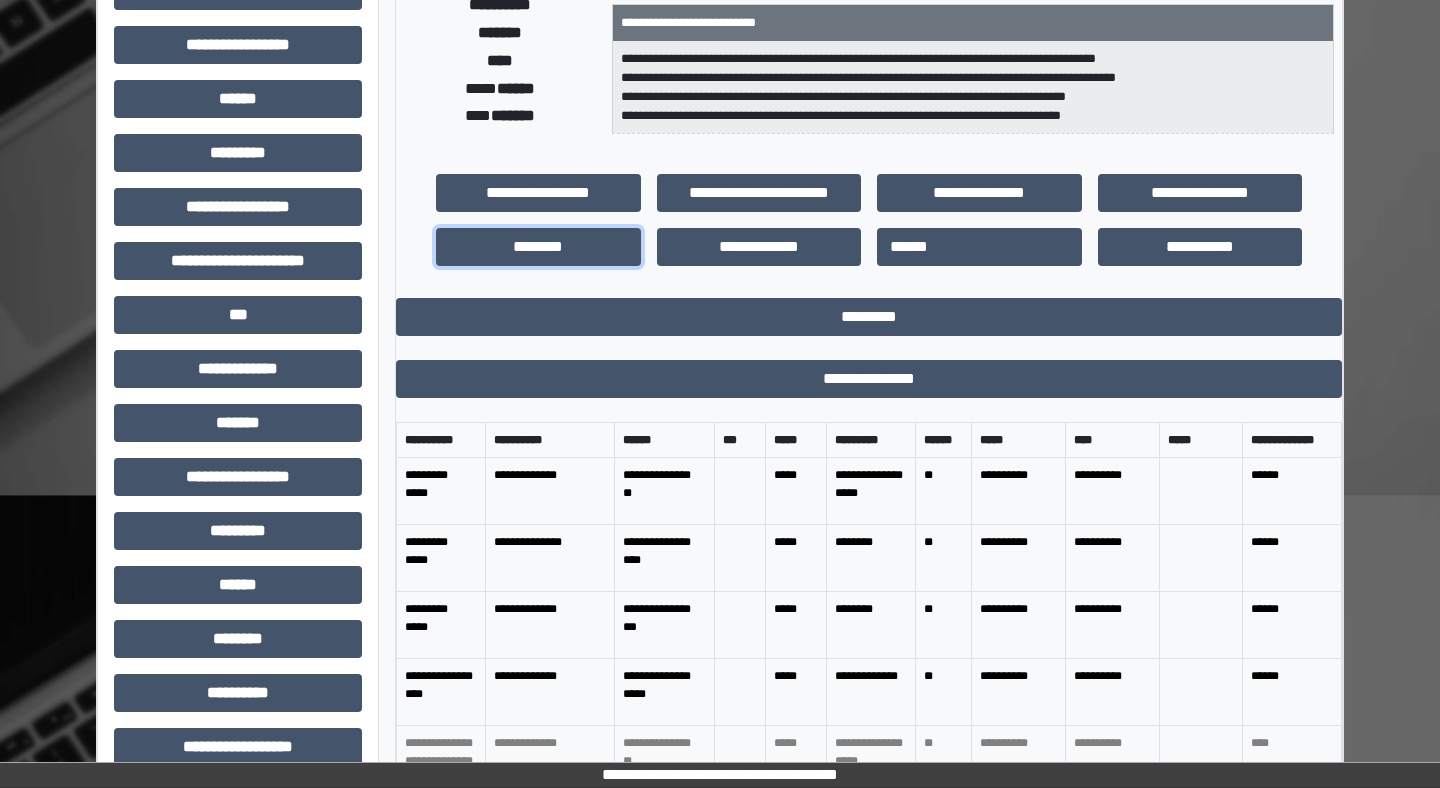 scroll, scrollTop: 490, scrollLeft: 0, axis: vertical 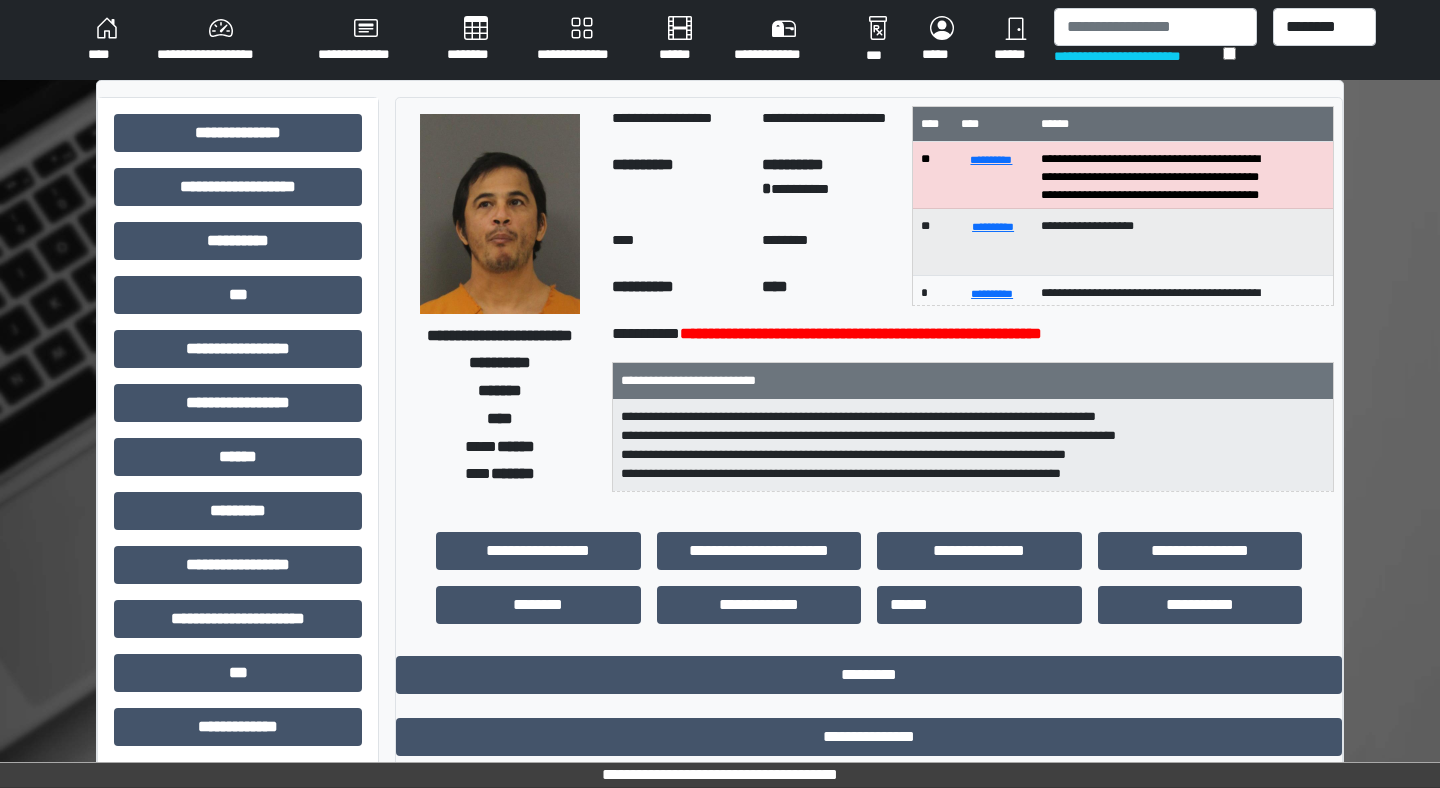 click on "******" at bounding box center [516, 446] 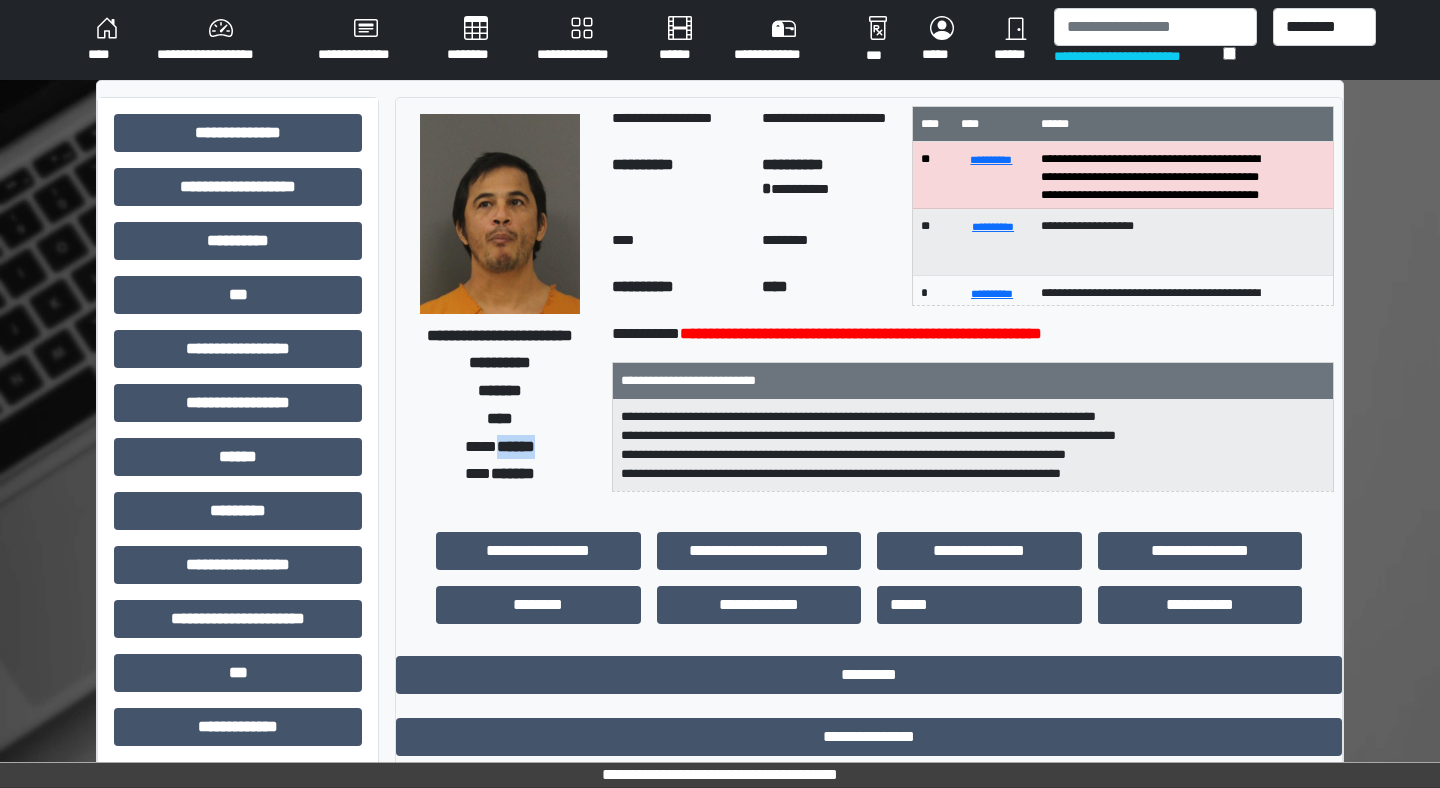 click on "******" at bounding box center (516, 446) 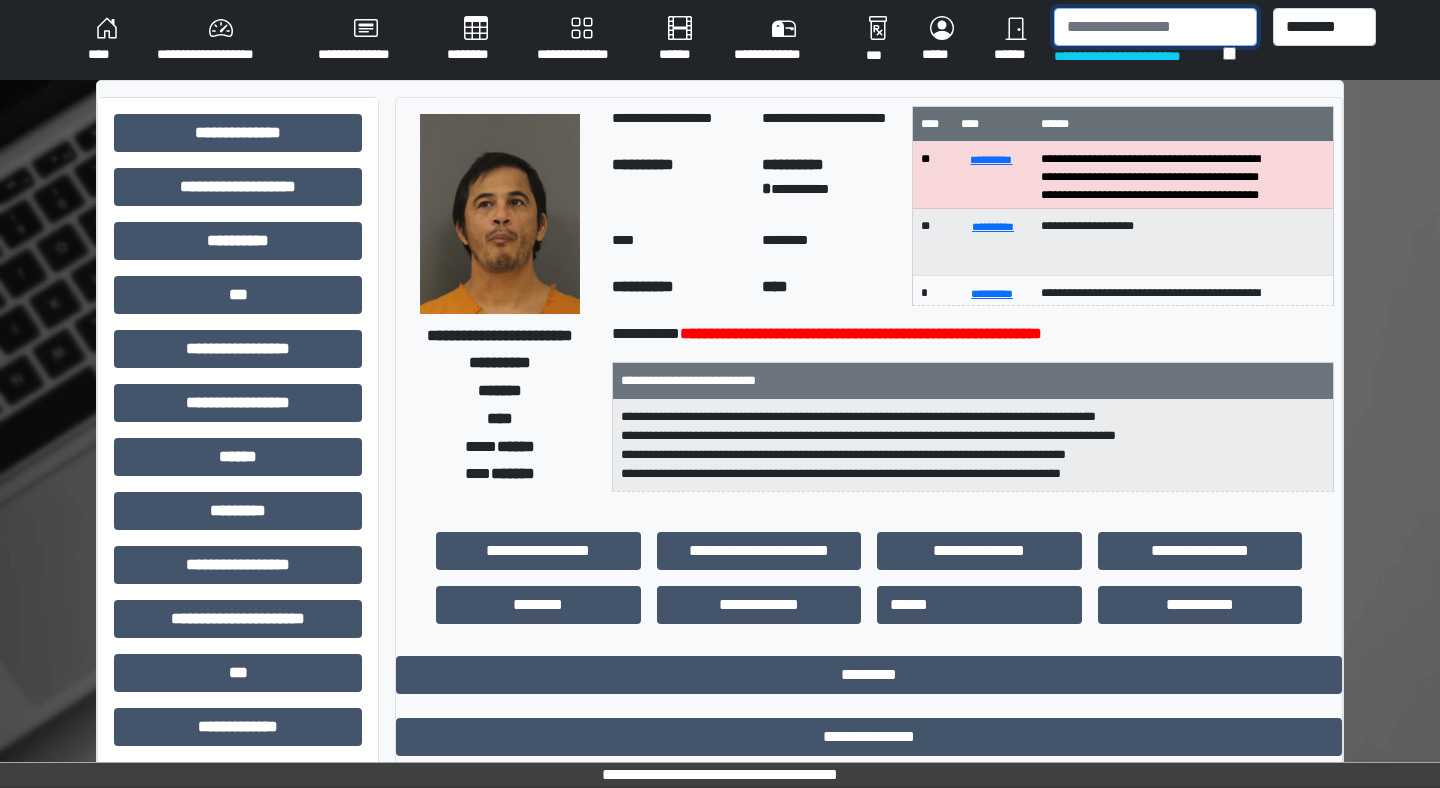 click at bounding box center (1155, 27) 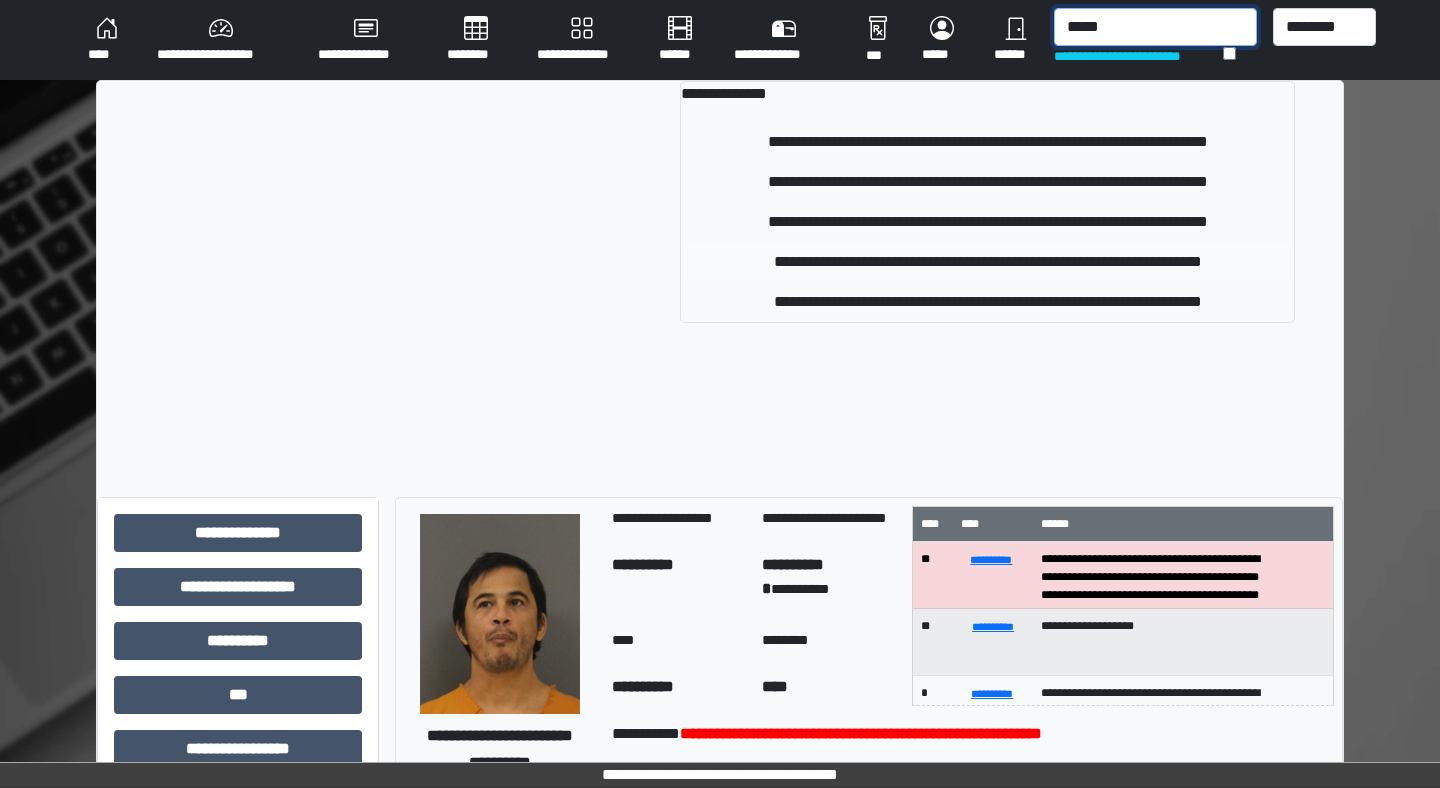 type on "*****" 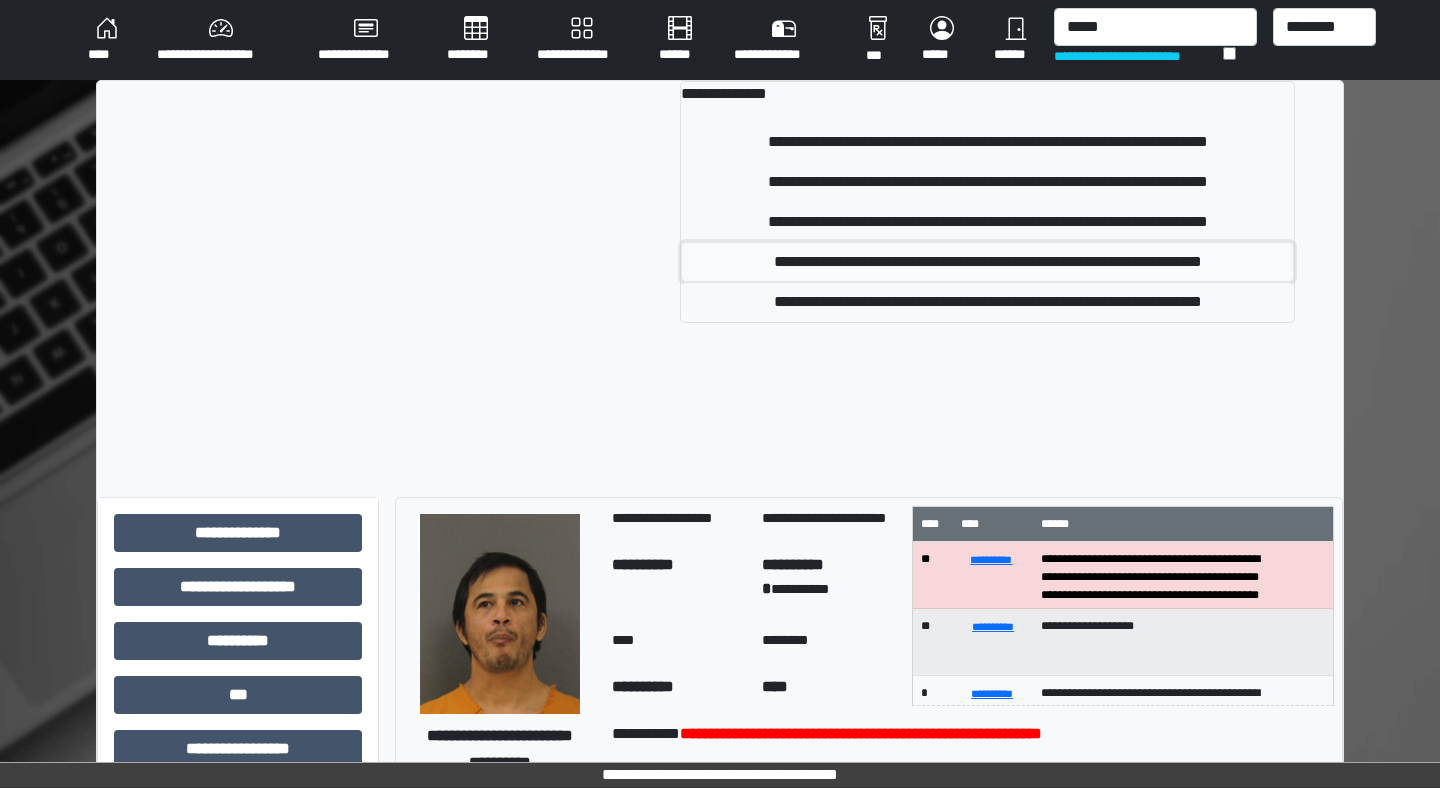 click on "**********" at bounding box center (987, 262) 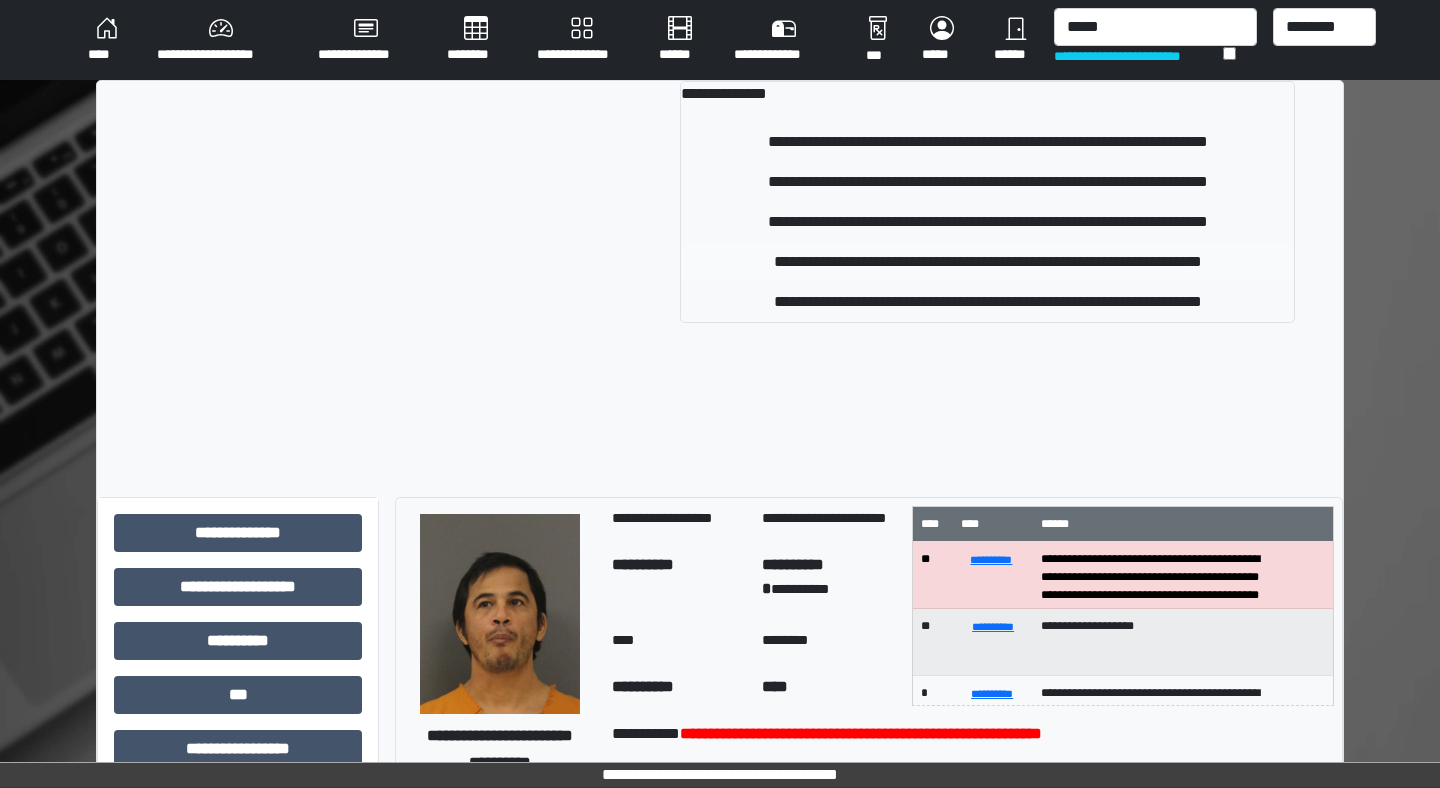 type 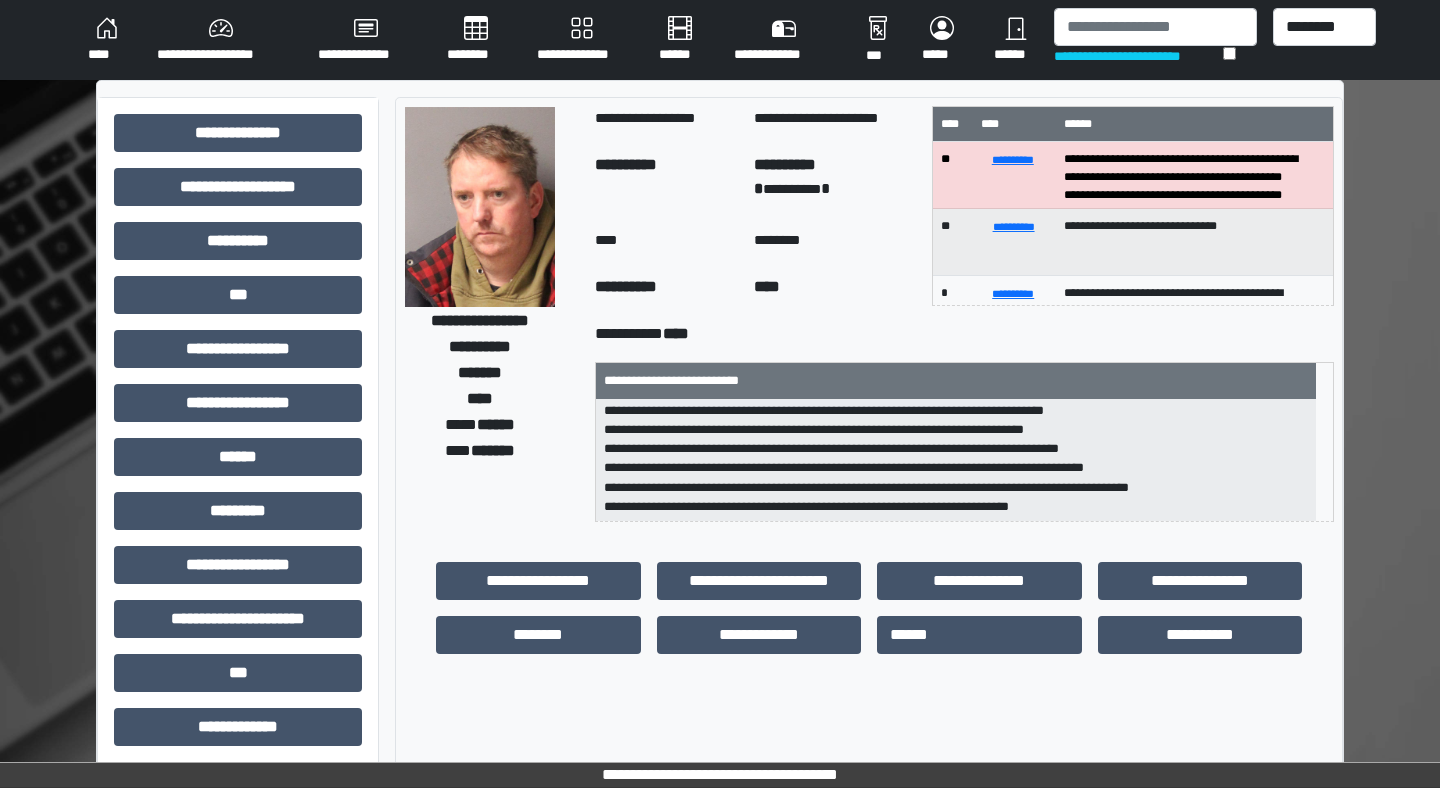 scroll, scrollTop: 0, scrollLeft: 0, axis: both 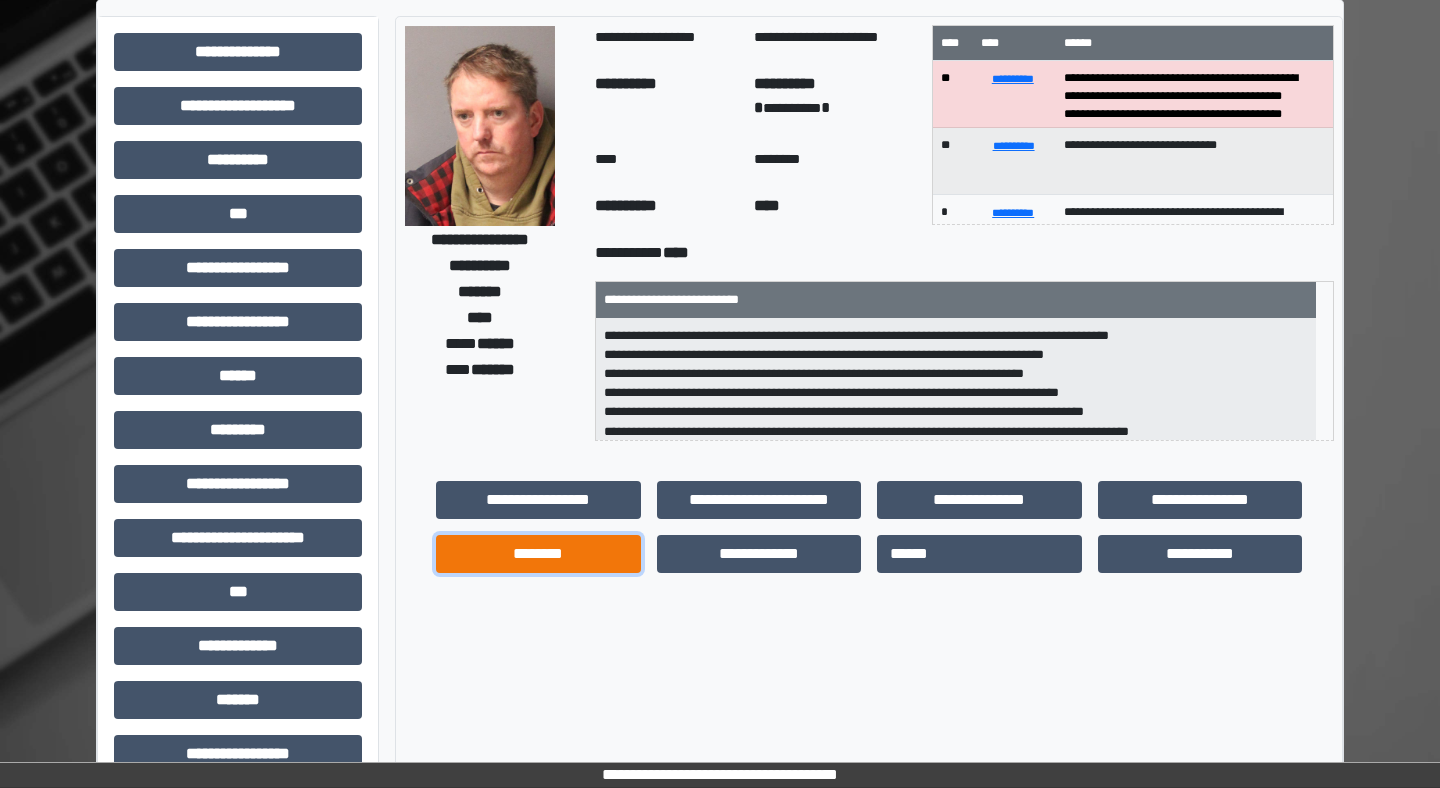 click on "********" at bounding box center (538, 554) 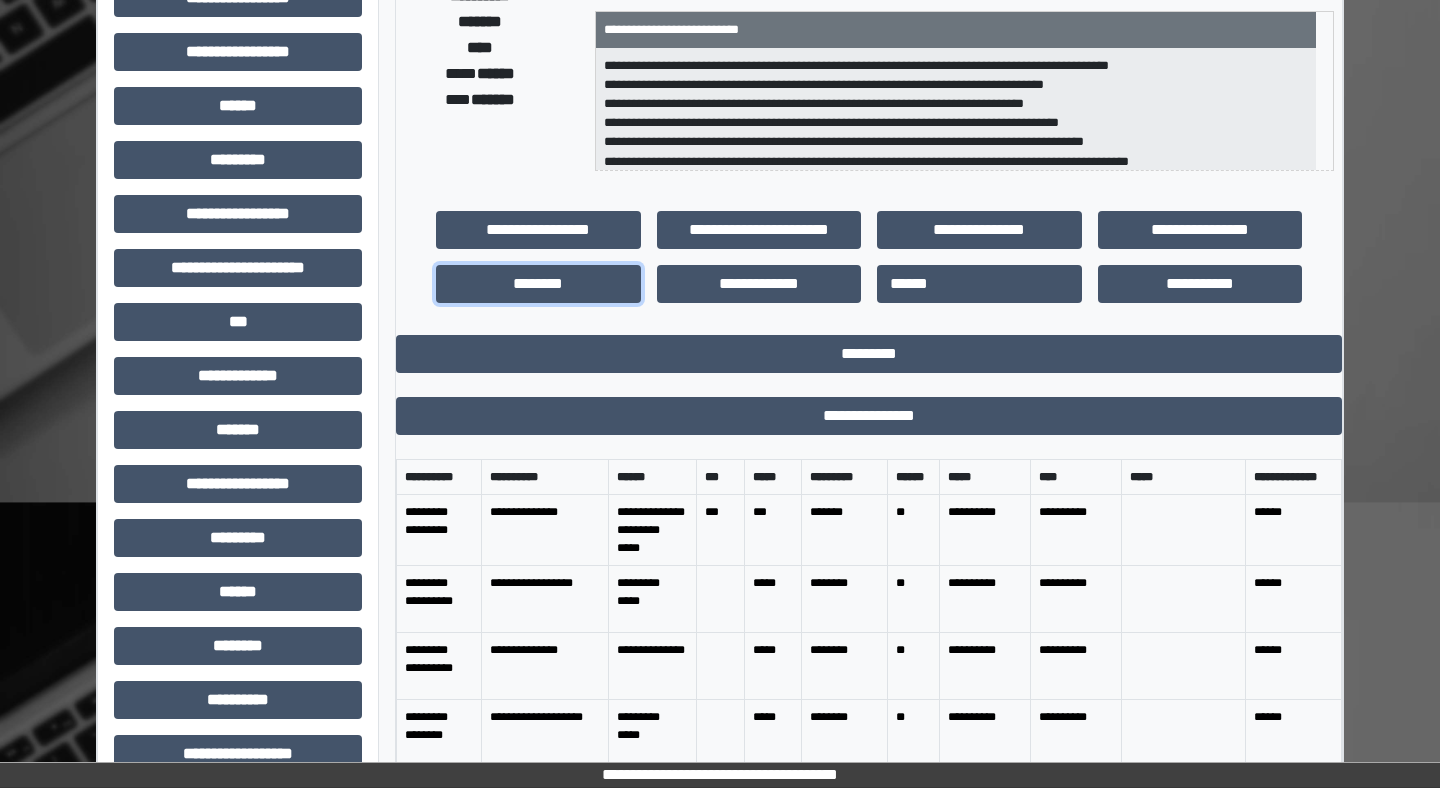 scroll, scrollTop: 520, scrollLeft: 0, axis: vertical 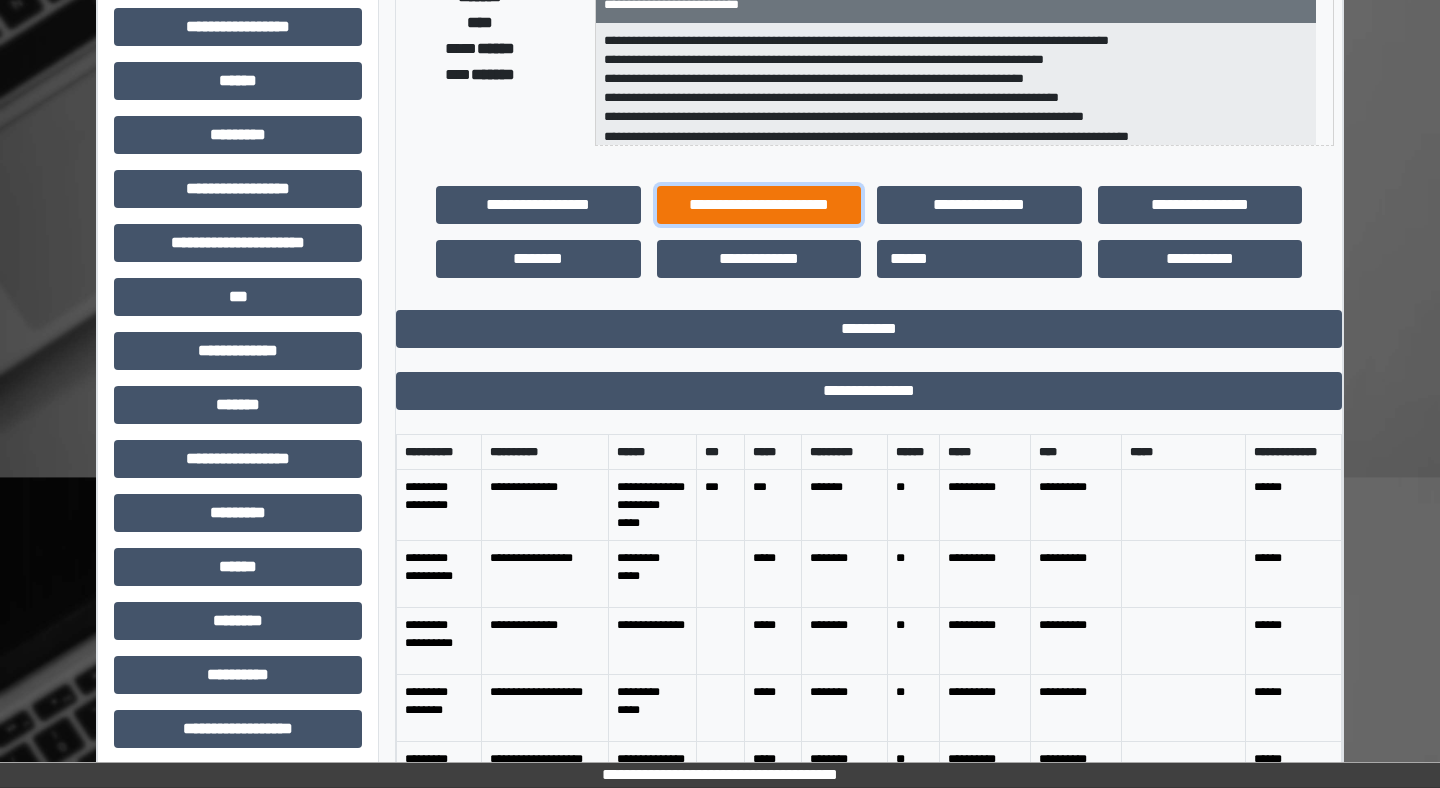 click on "**********" at bounding box center [759, 205] 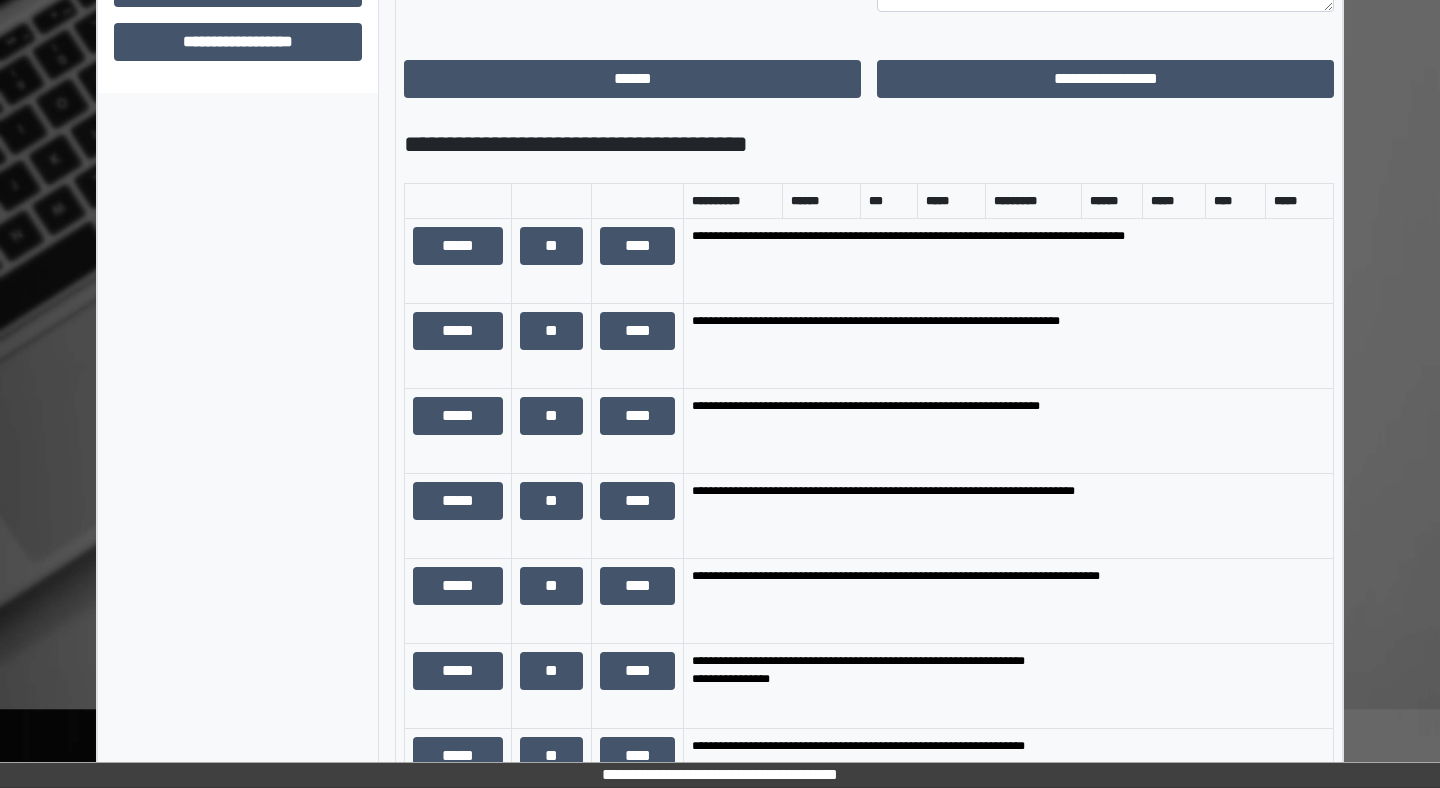 scroll, scrollTop: 1102, scrollLeft: 0, axis: vertical 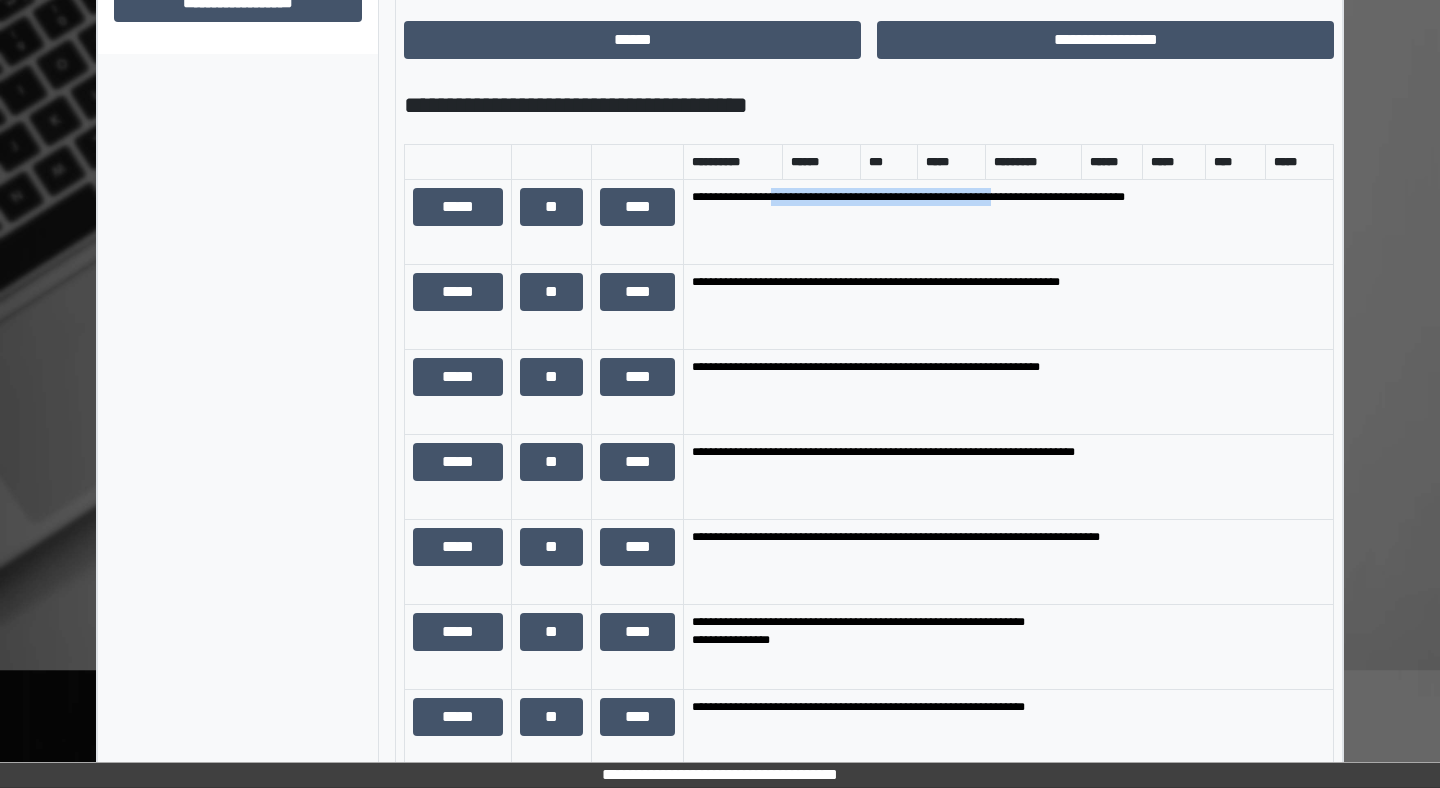 drag, startPoint x: 1078, startPoint y: 198, endPoint x: 800, endPoint y: 202, distance: 278.02878 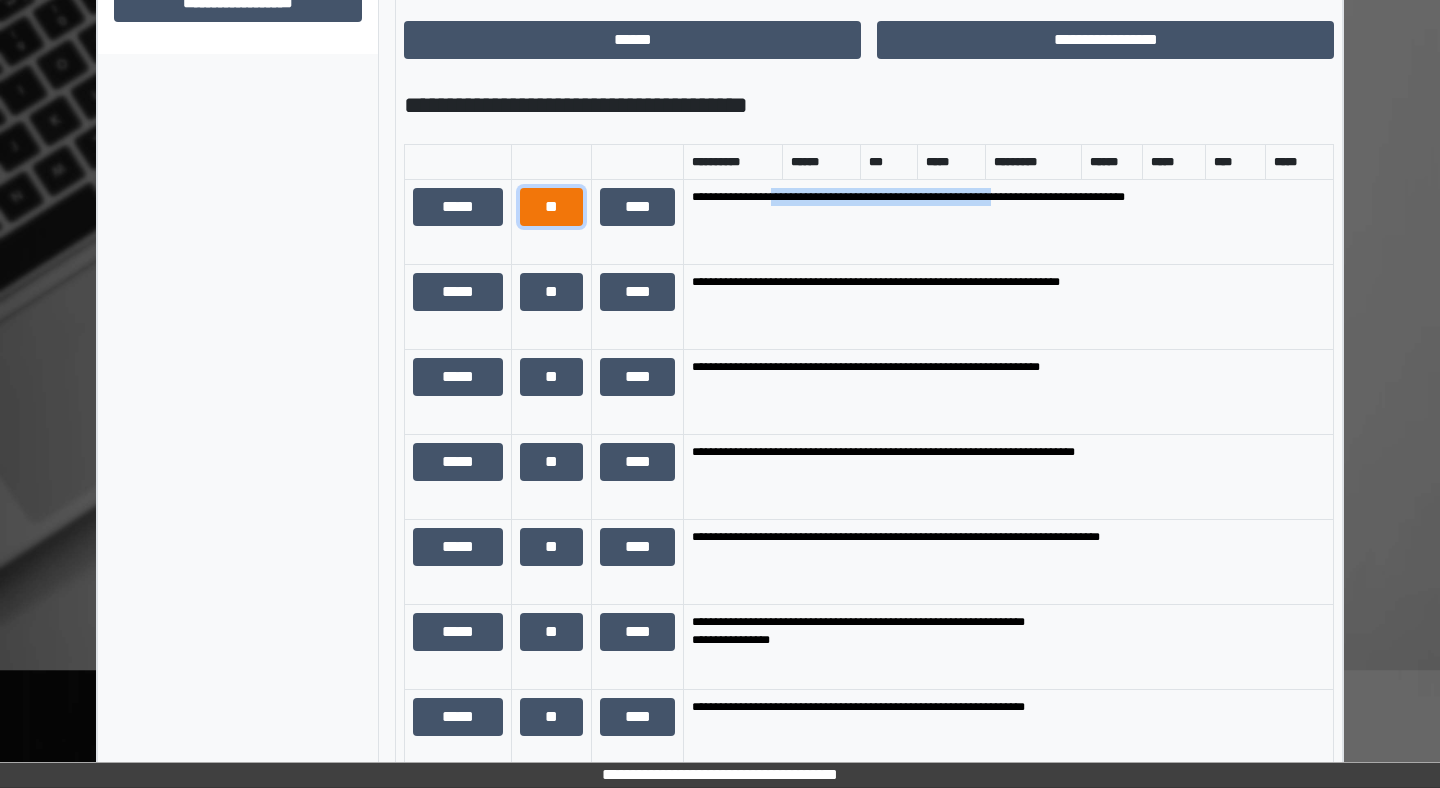 click on "**" at bounding box center (552, 207) 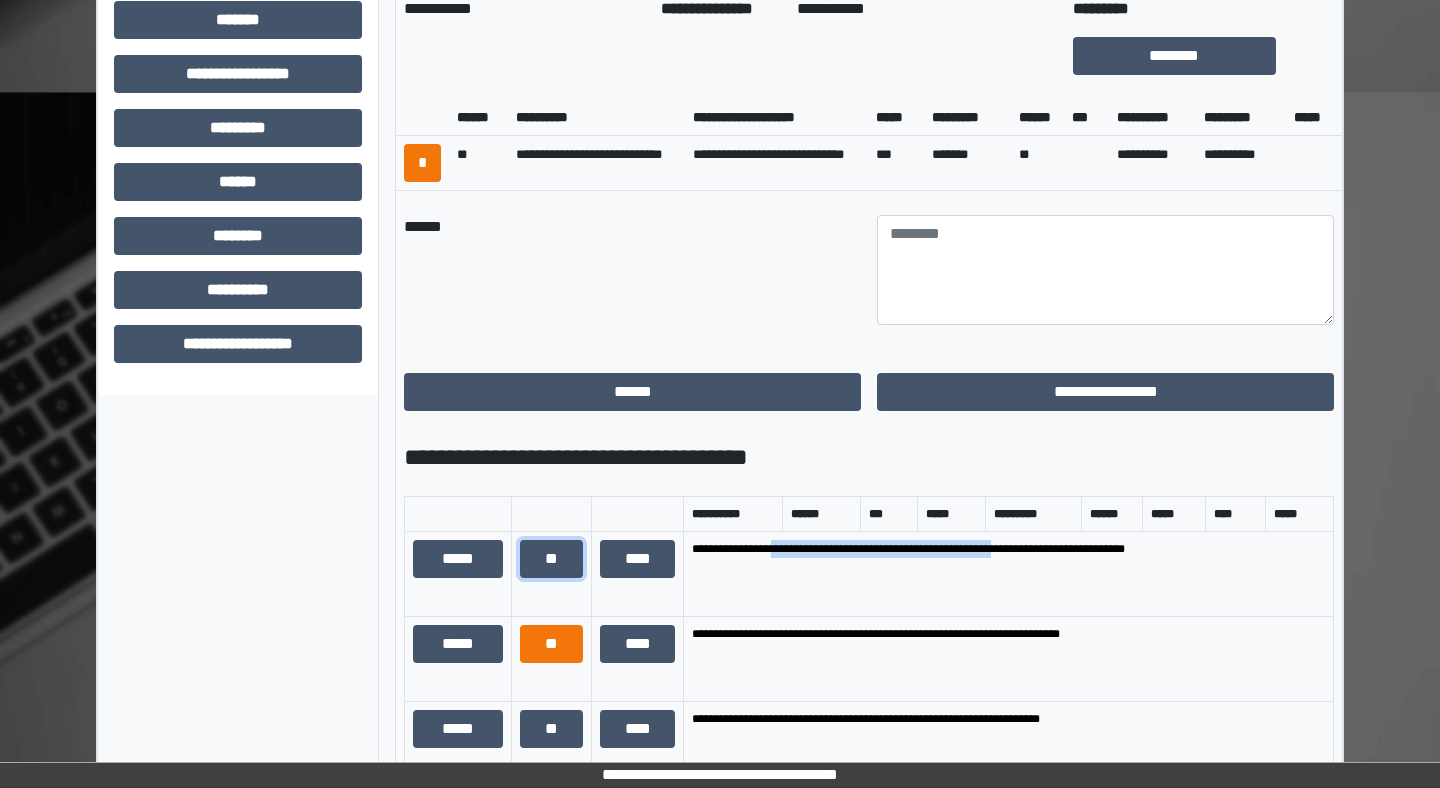 scroll, scrollTop: 752, scrollLeft: 0, axis: vertical 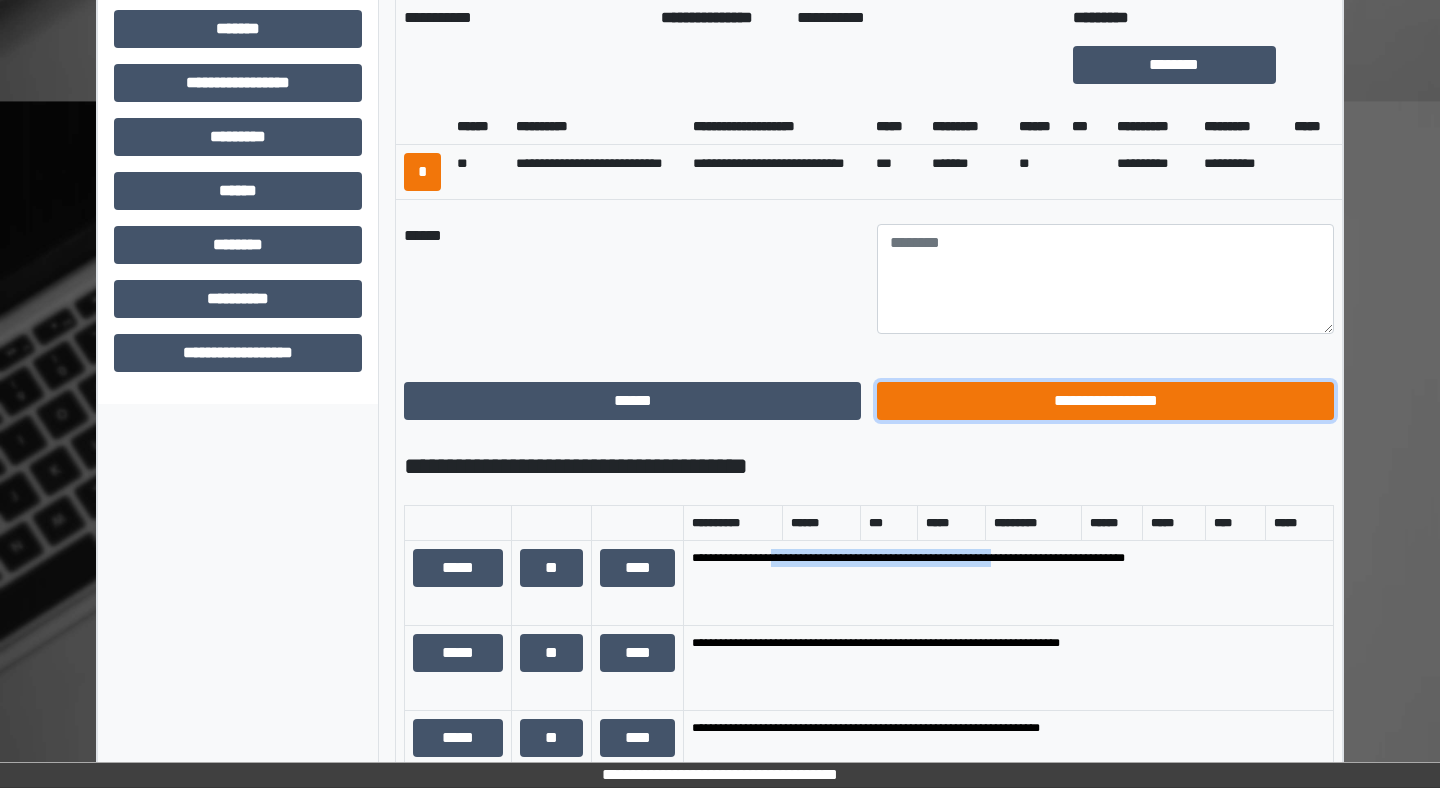 click on "**********" at bounding box center [1105, 401] 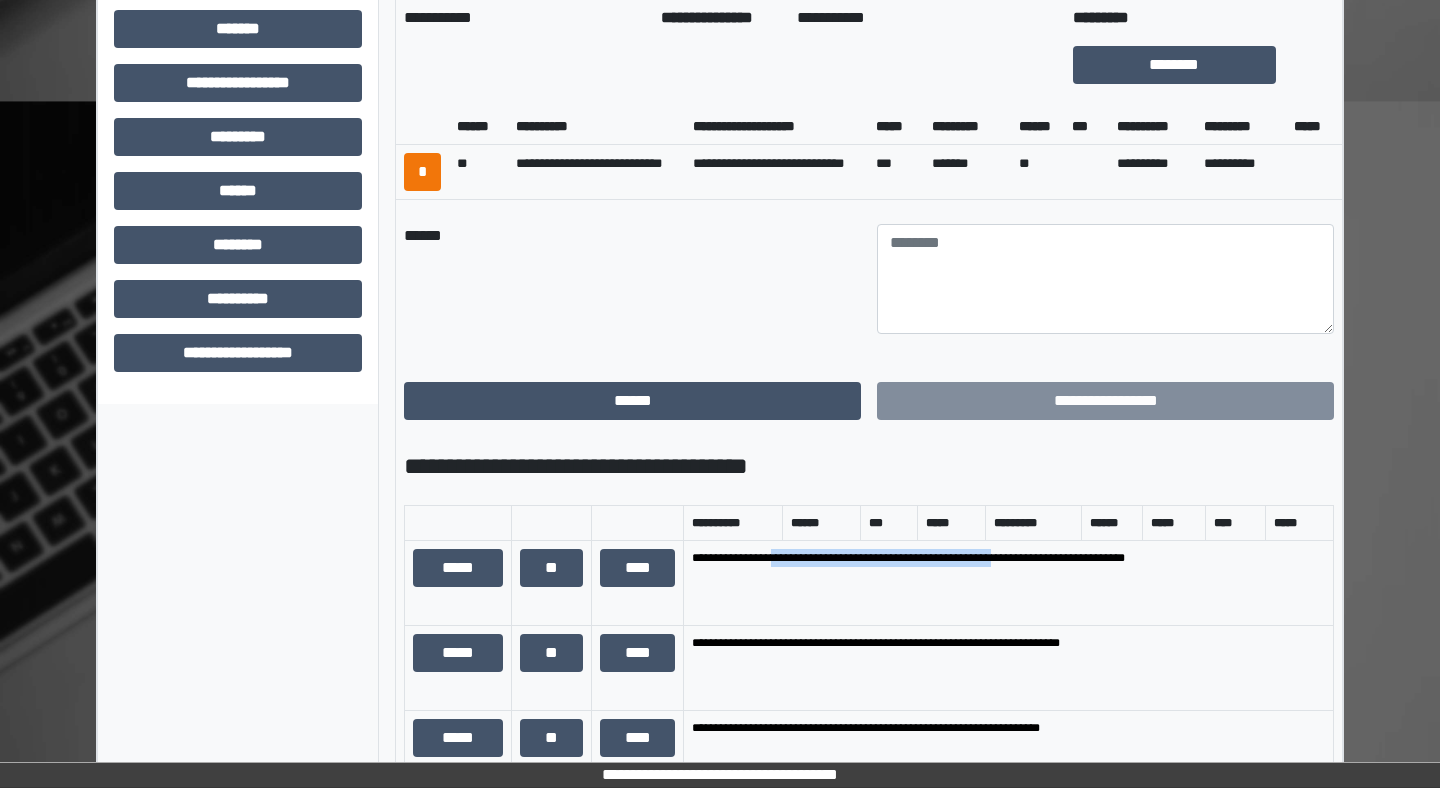 scroll, scrollTop: 386, scrollLeft: 0, axis: vertical 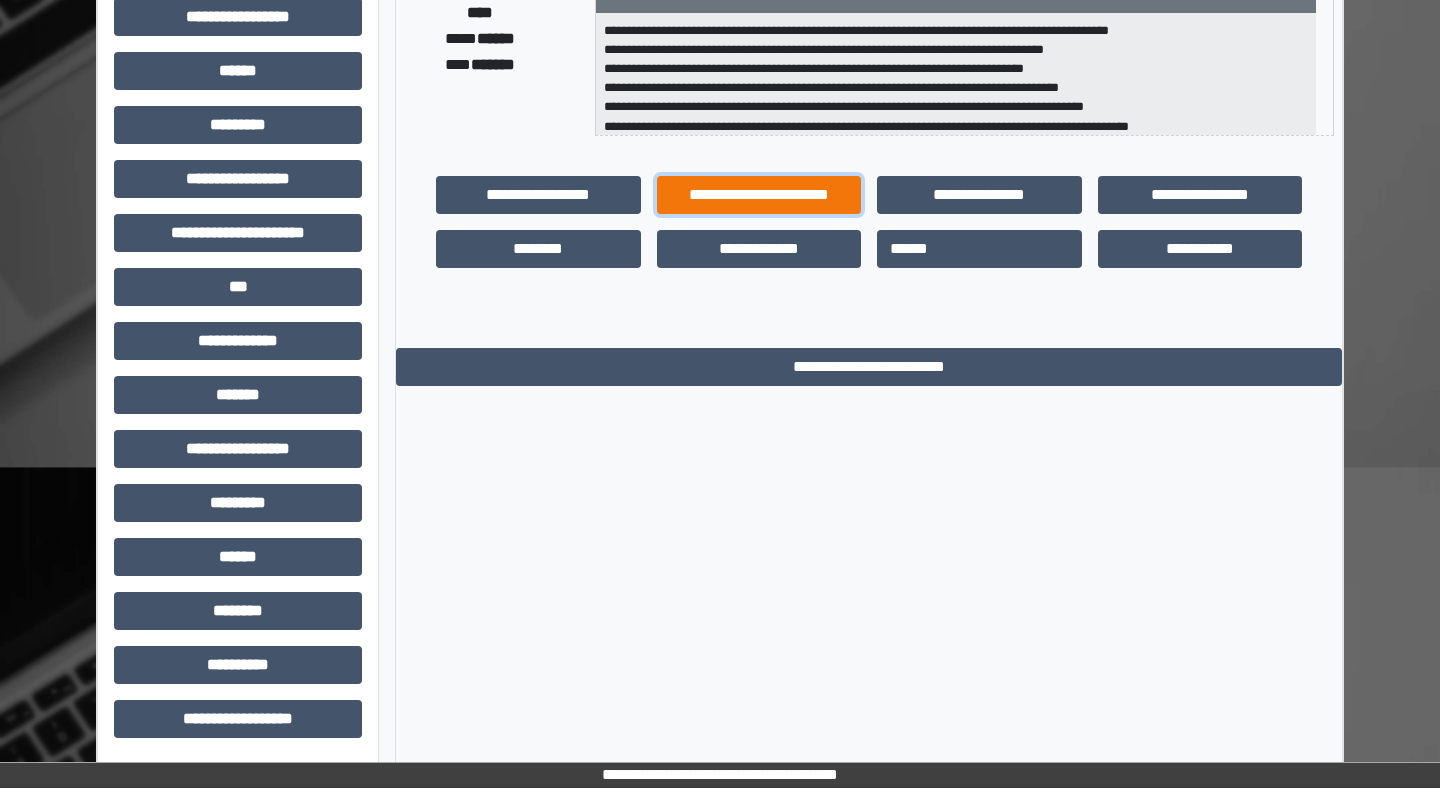 click on "**********" at bounding box center [759, 195] 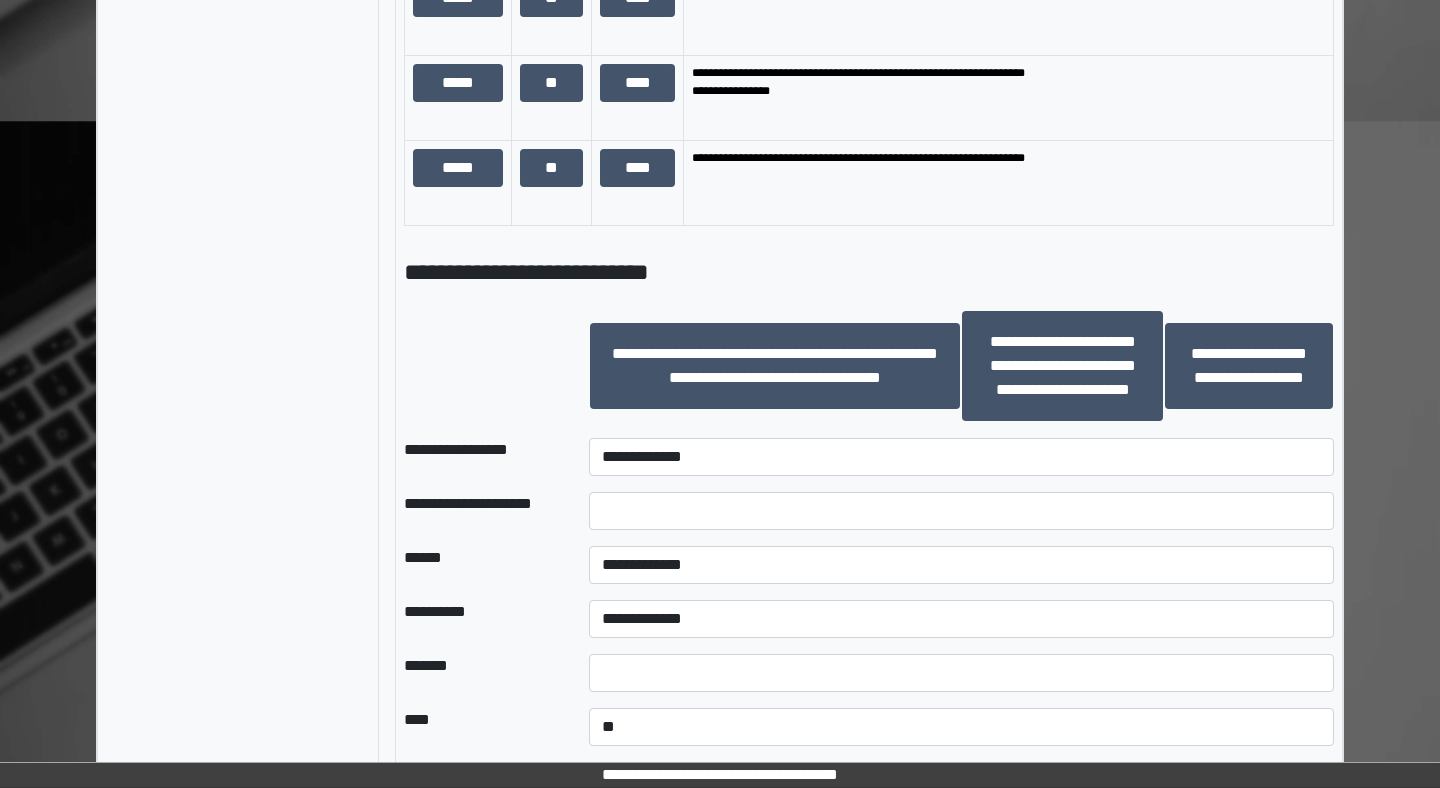 scroll, scrollTop: 1654, scrollLeft: 0, axis: vertical 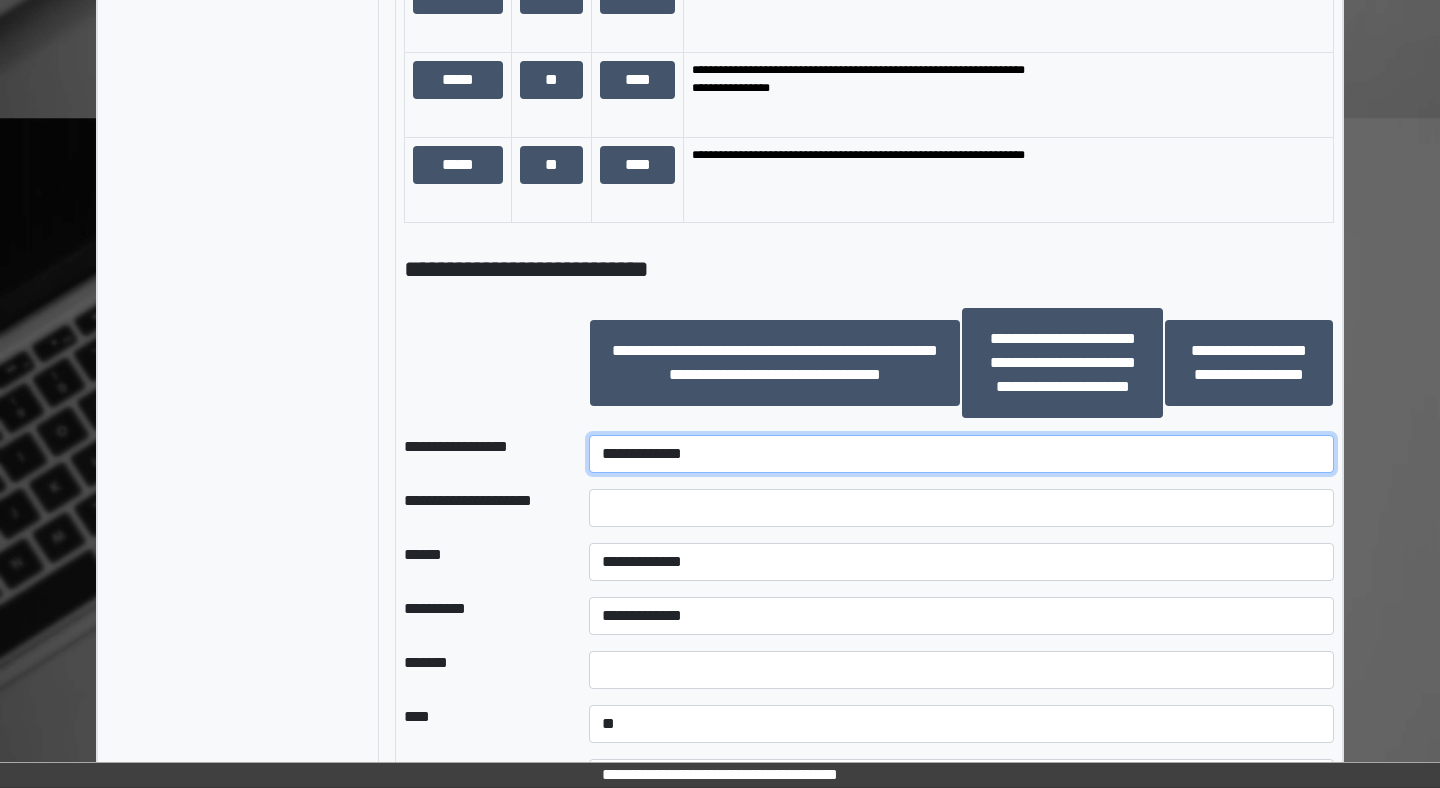click on "**********" at bounding box center (961, 454) 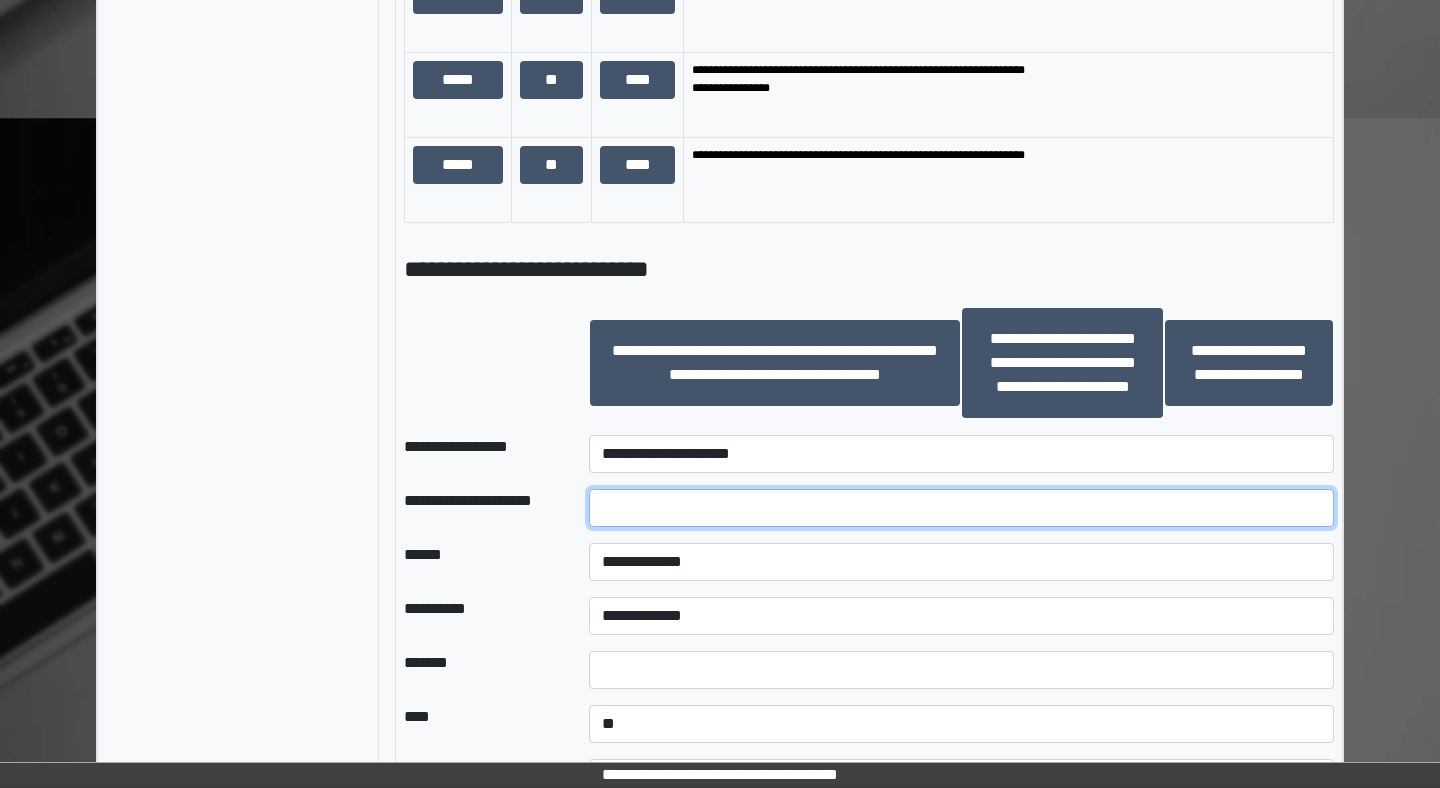 click at bounding box center [961, 508] 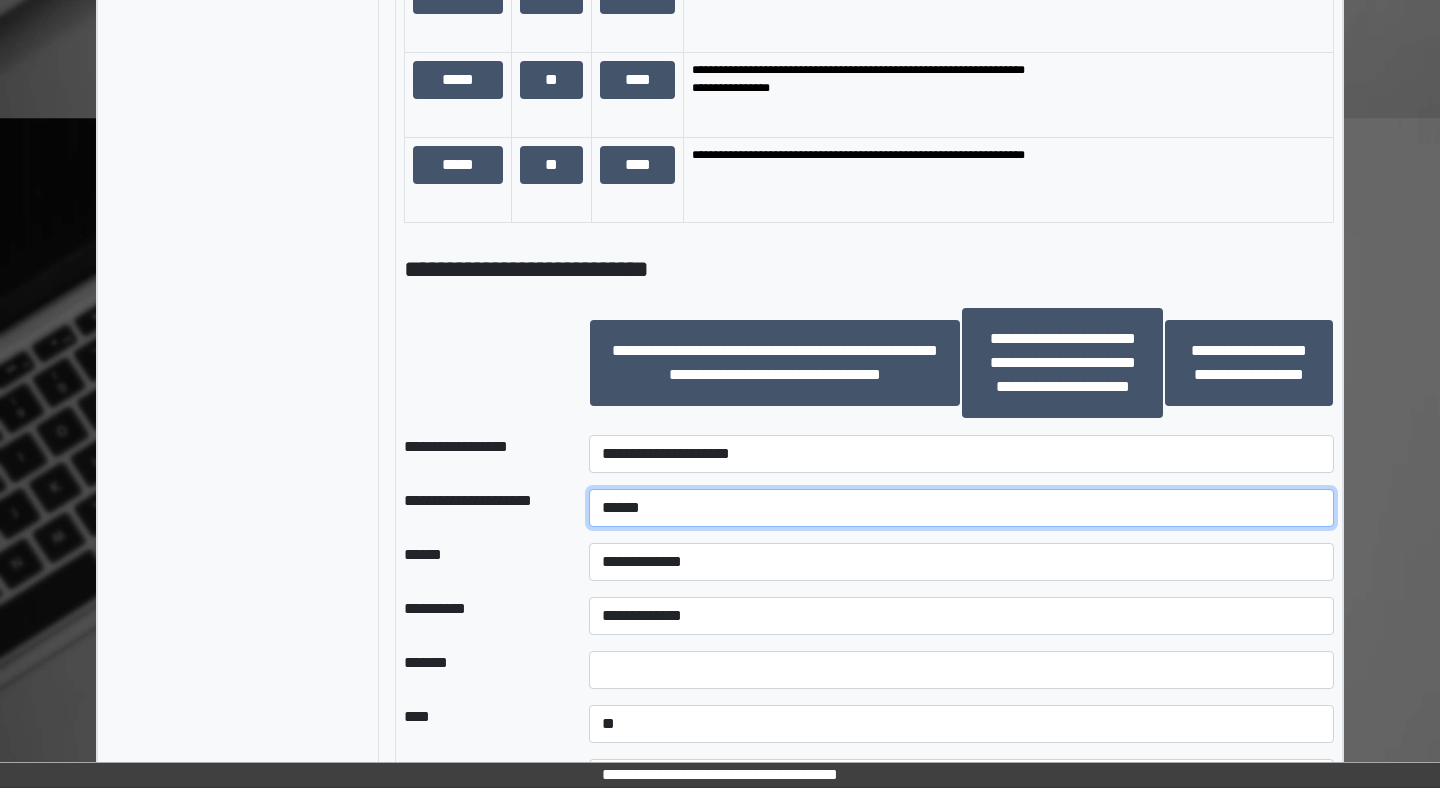 type on "******" 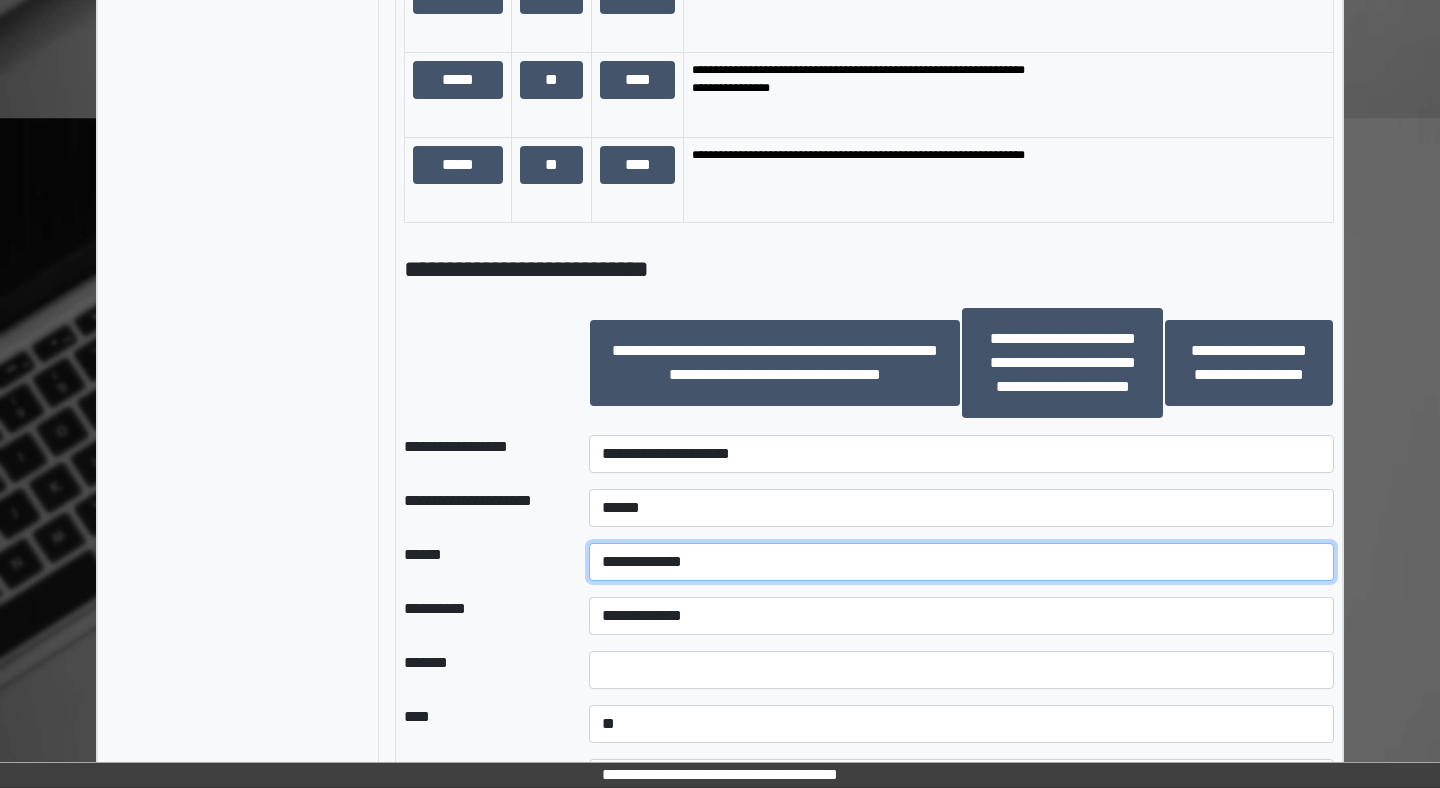 click on "**********" at bounding box center [961, 562] 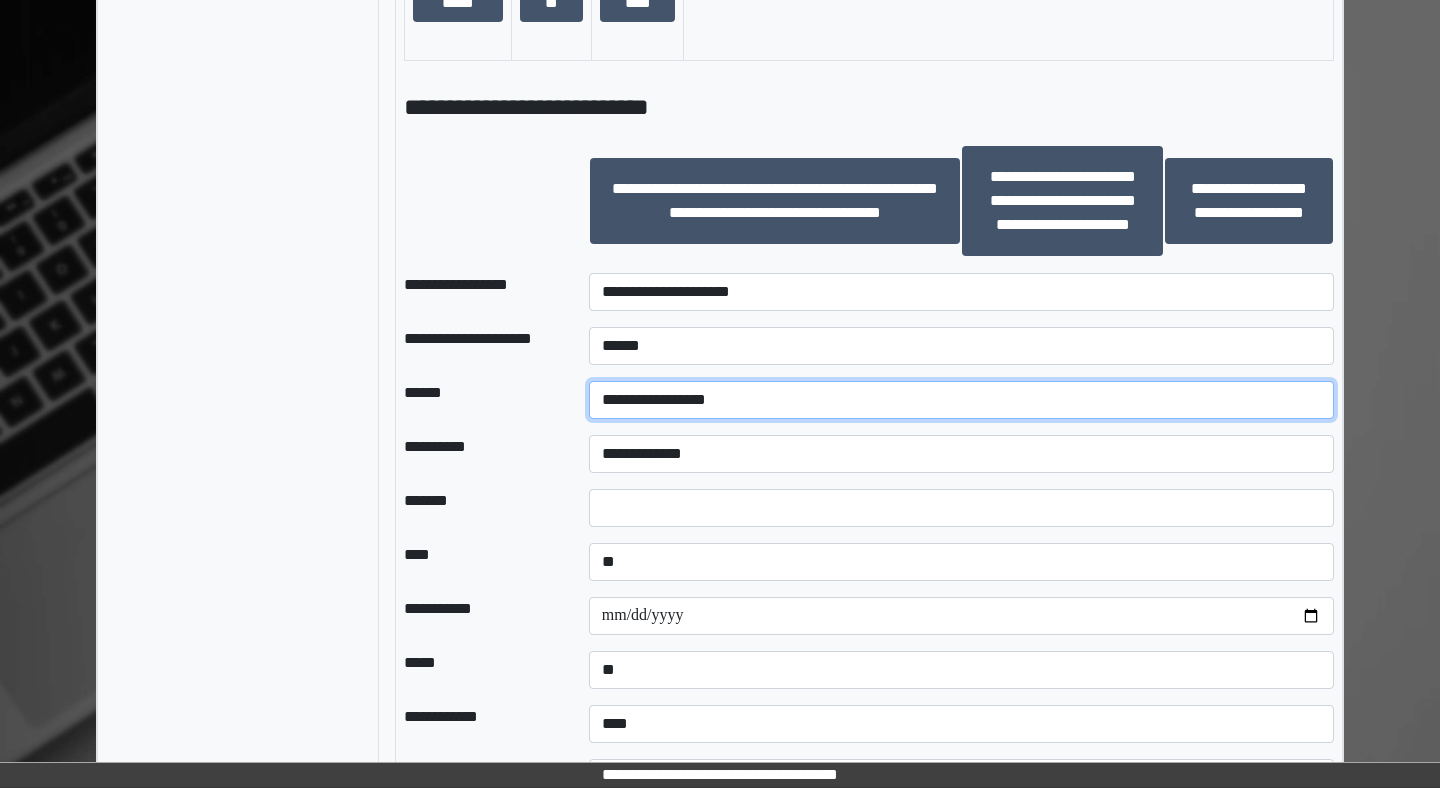 scroll, scrollTop: 1830, scrollLeft: 0, axis: vertical 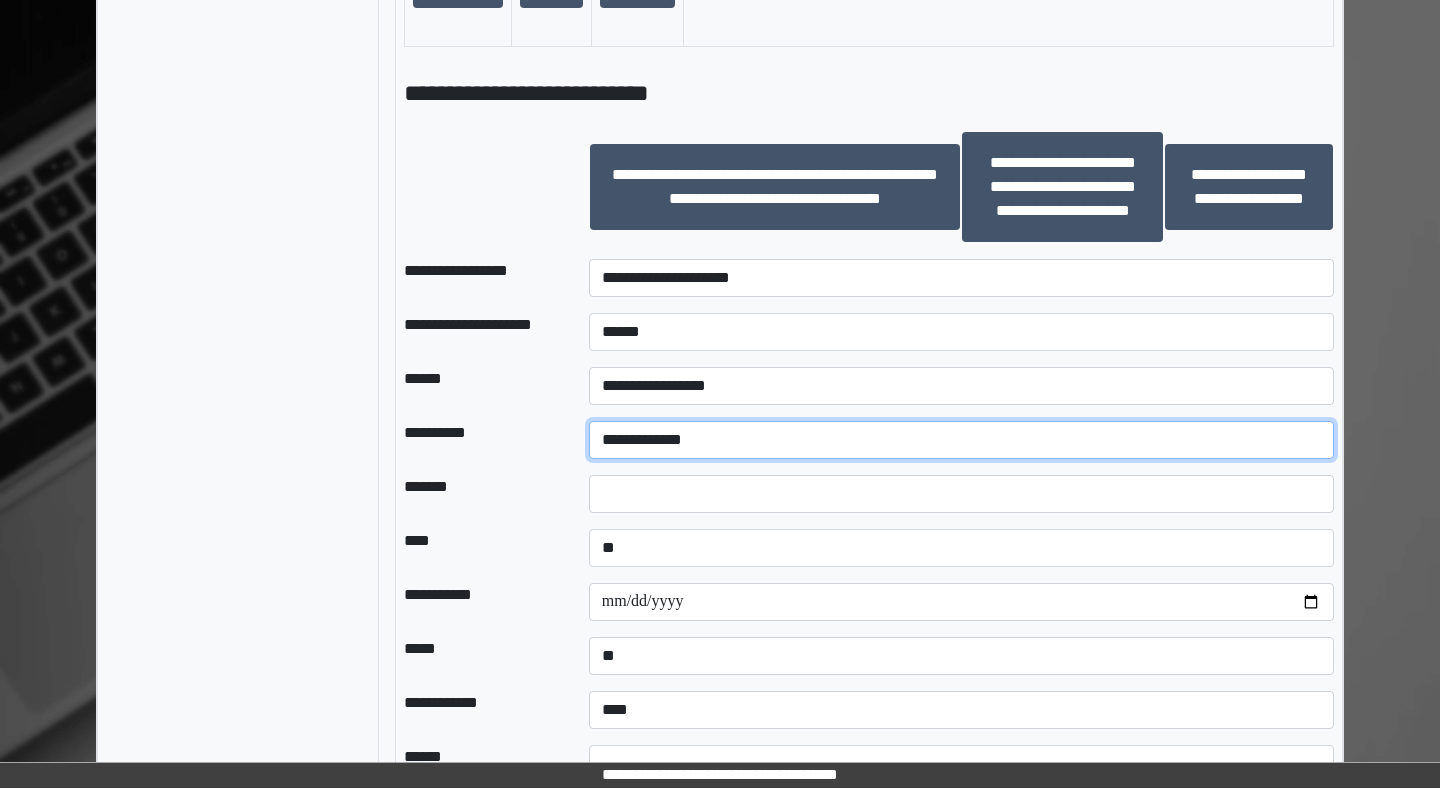 click on "**********" at bounding box center [961, 440] 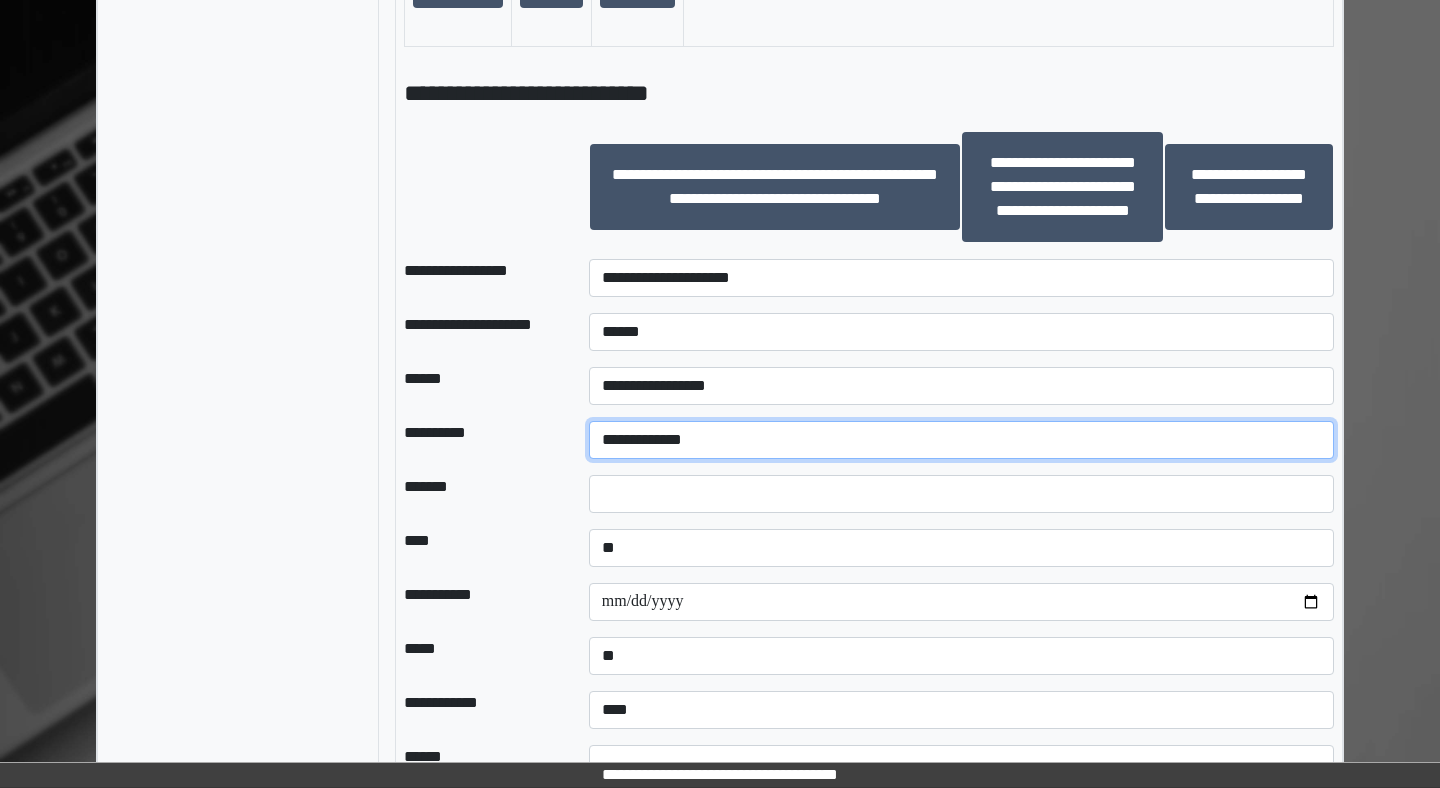 select on "**" 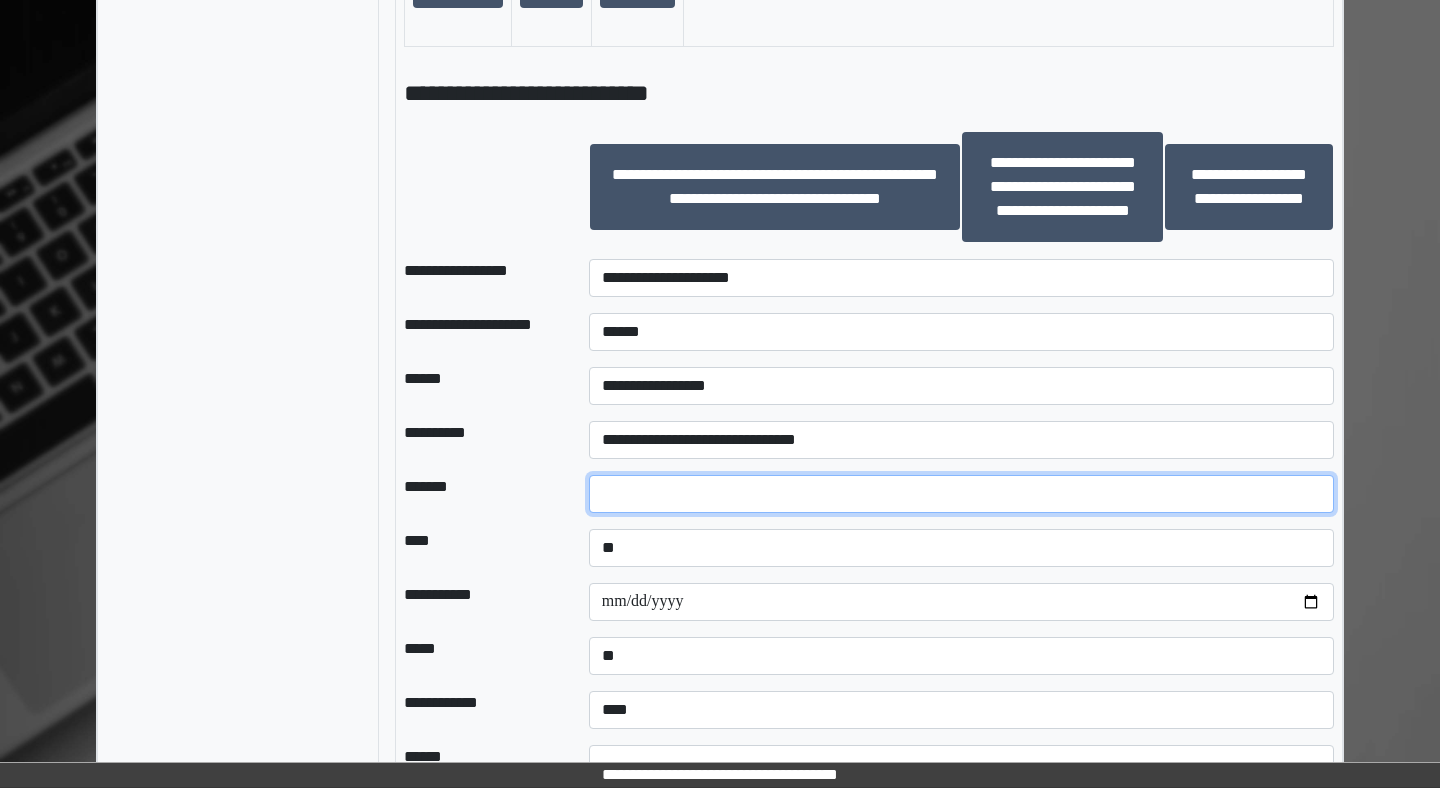 click at bounding box center (961, 494) 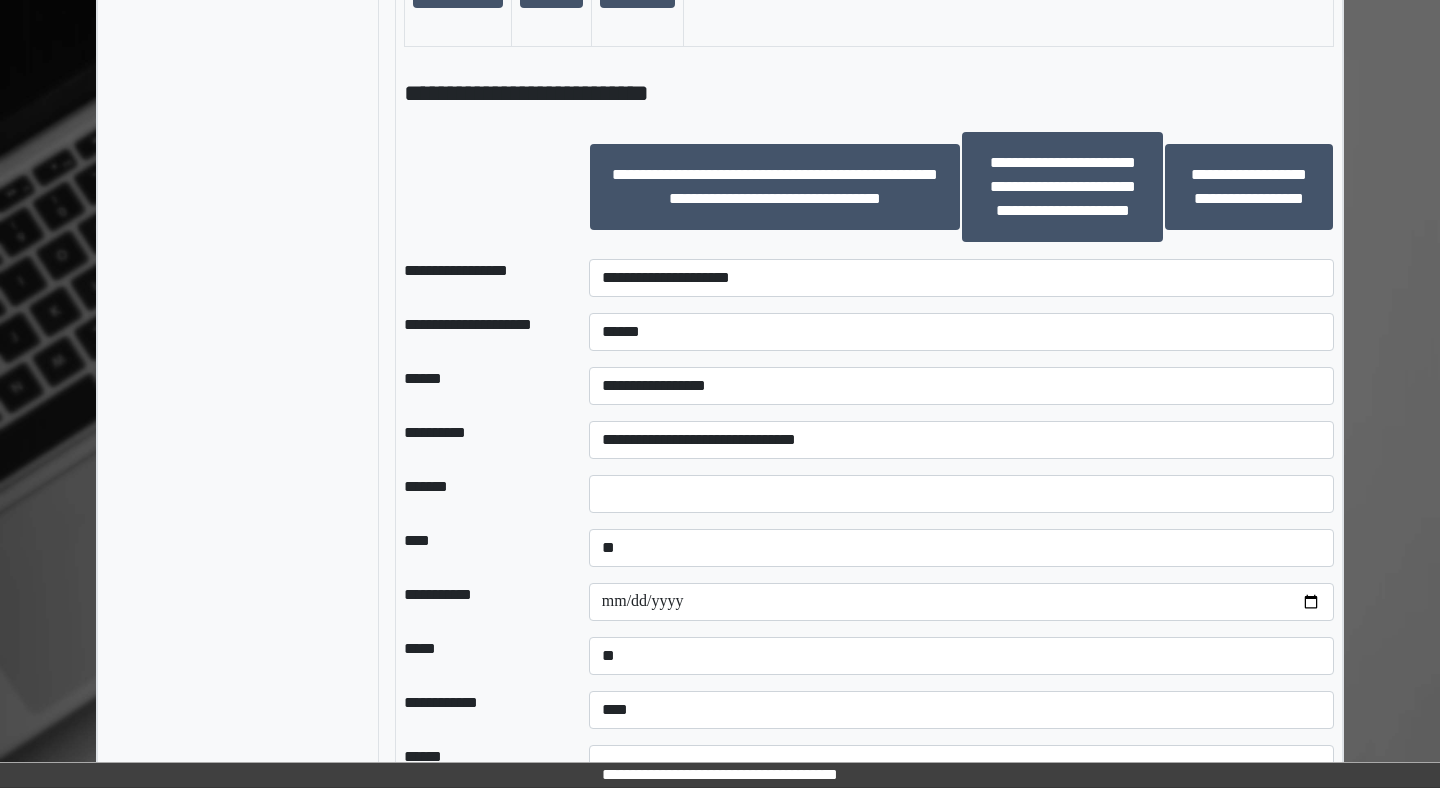 click on "*******" at bounding box center (480, 494) 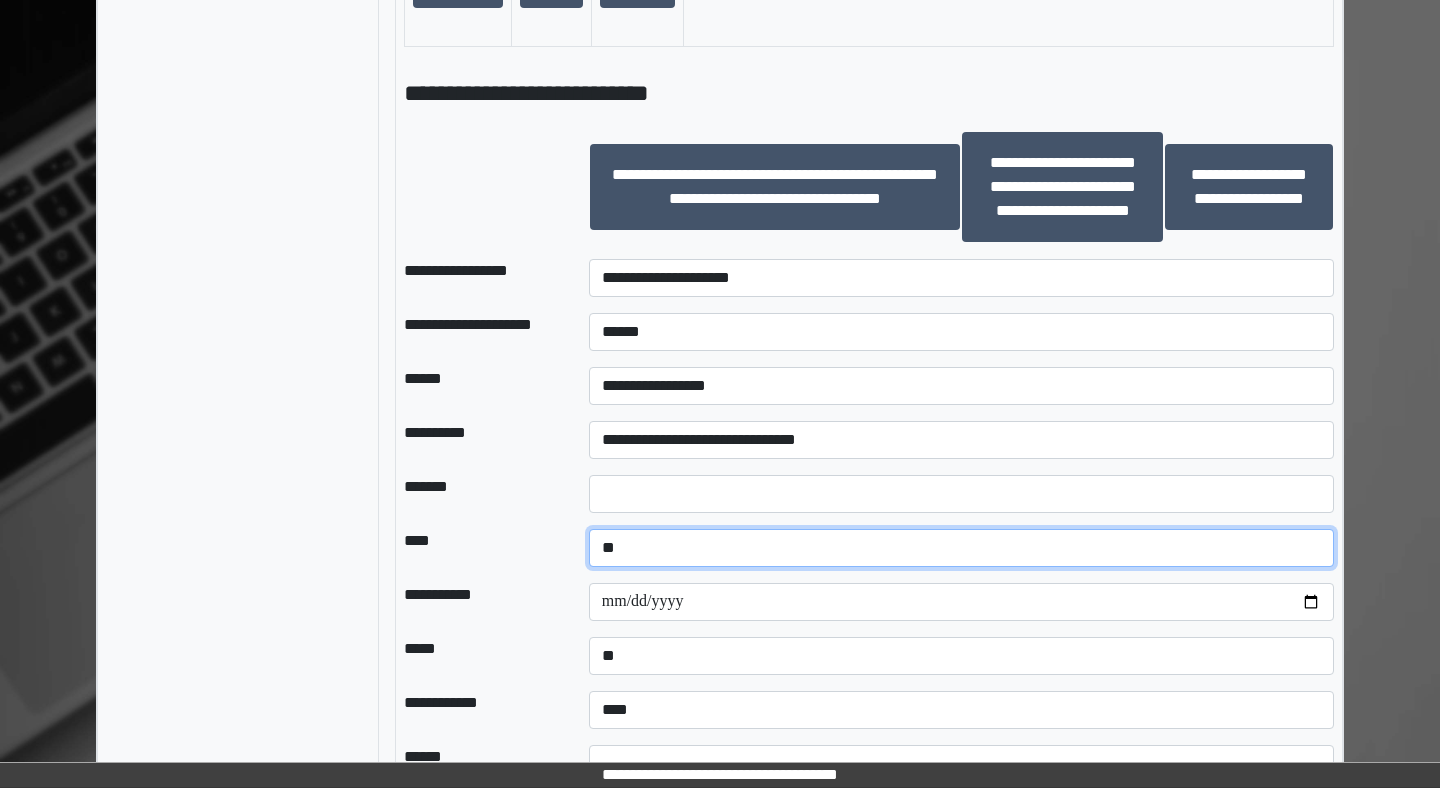 click on "**********" at bounding box center (961, 548) 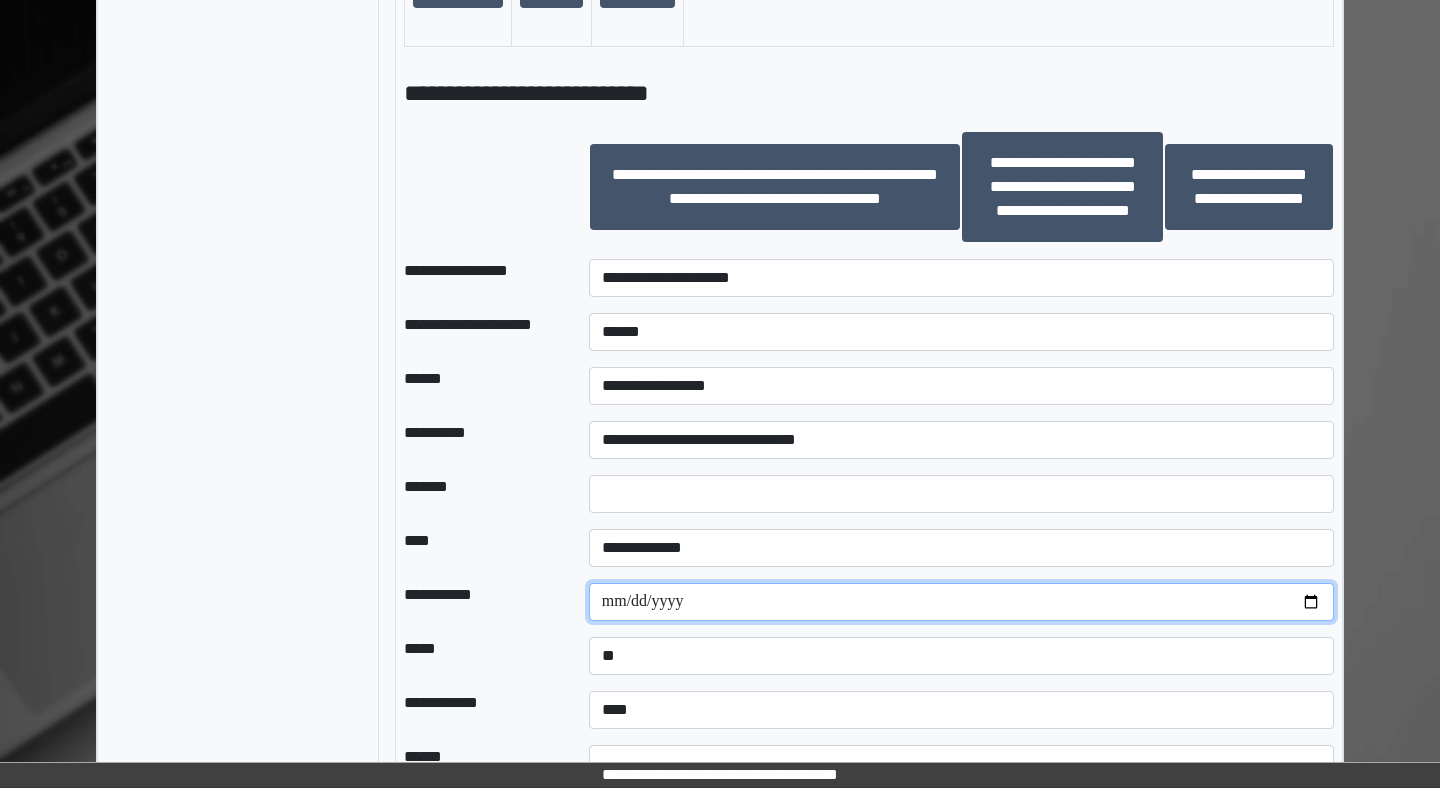 click at bounding box center (961, 602) 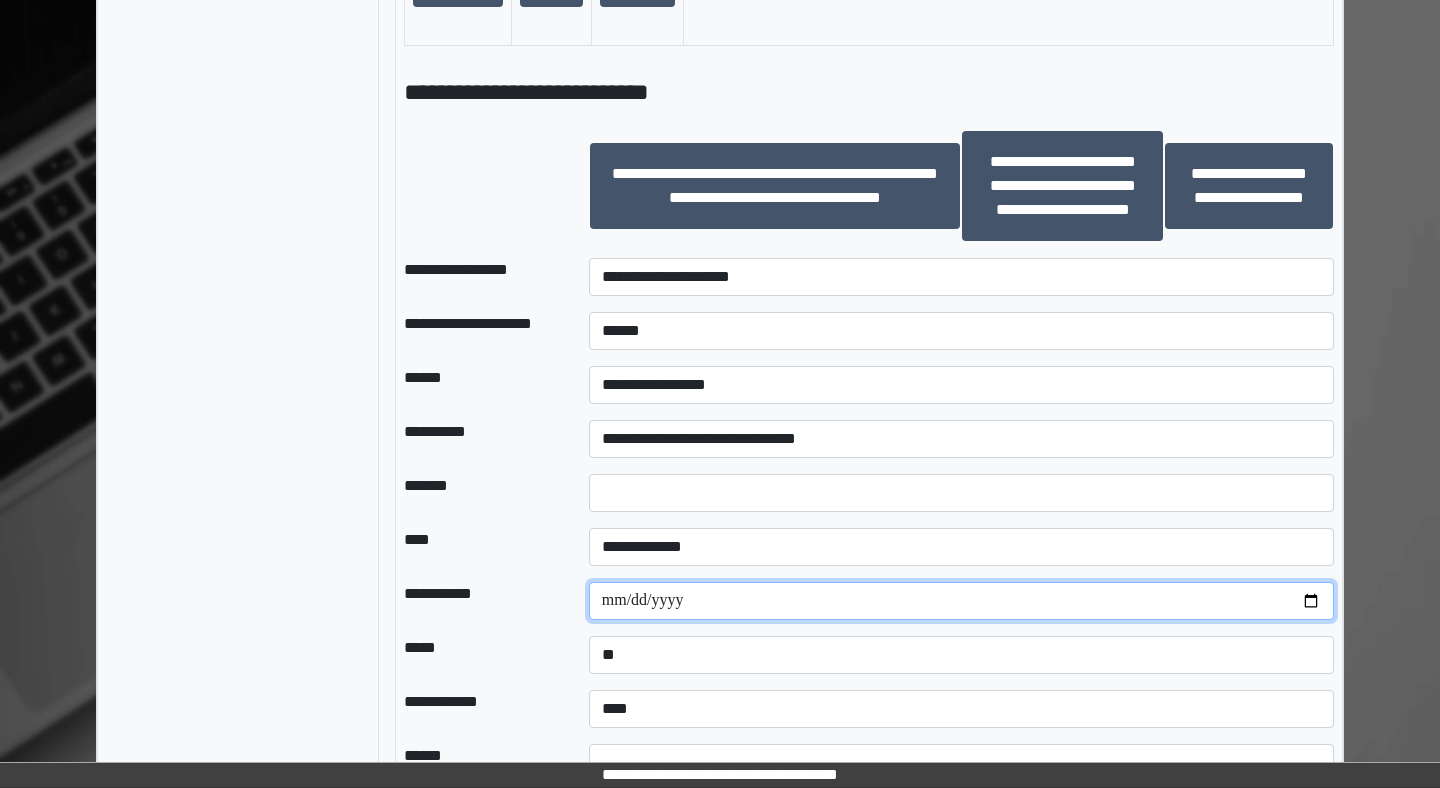 scroll, scrollTop: 1921, scrollLeft: 0, axis: vertical 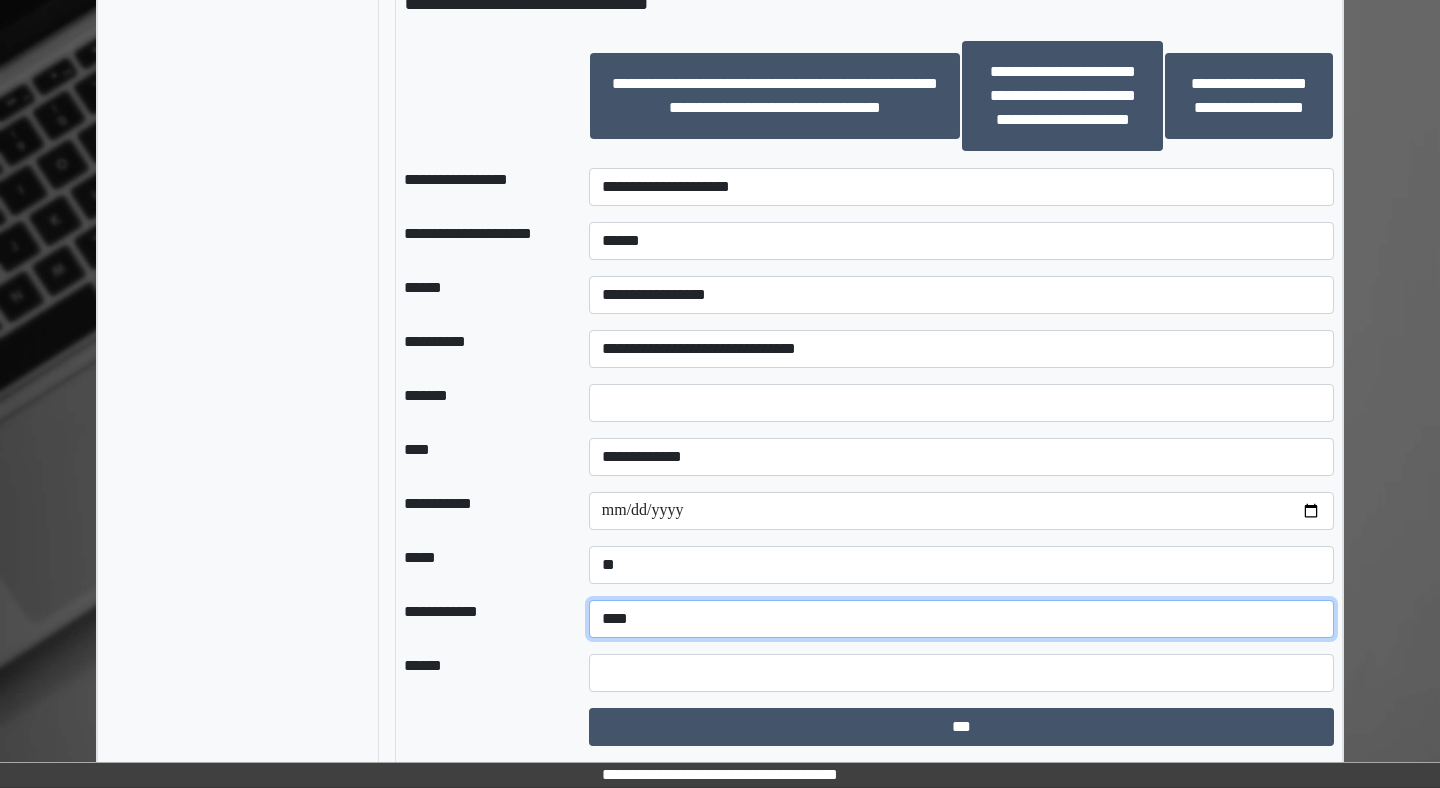 click on "**********" at bounding box center [961, 619] 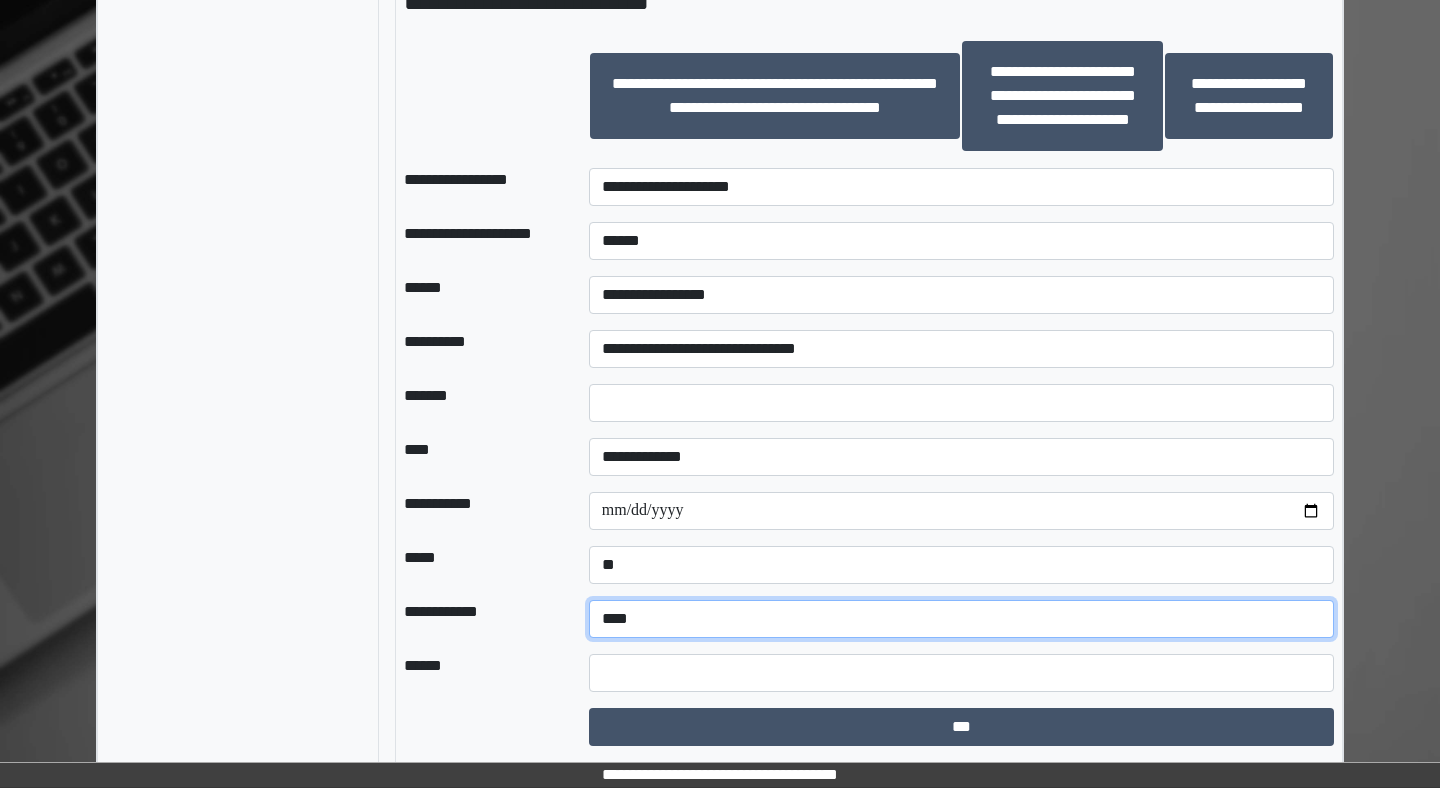 select on "*" 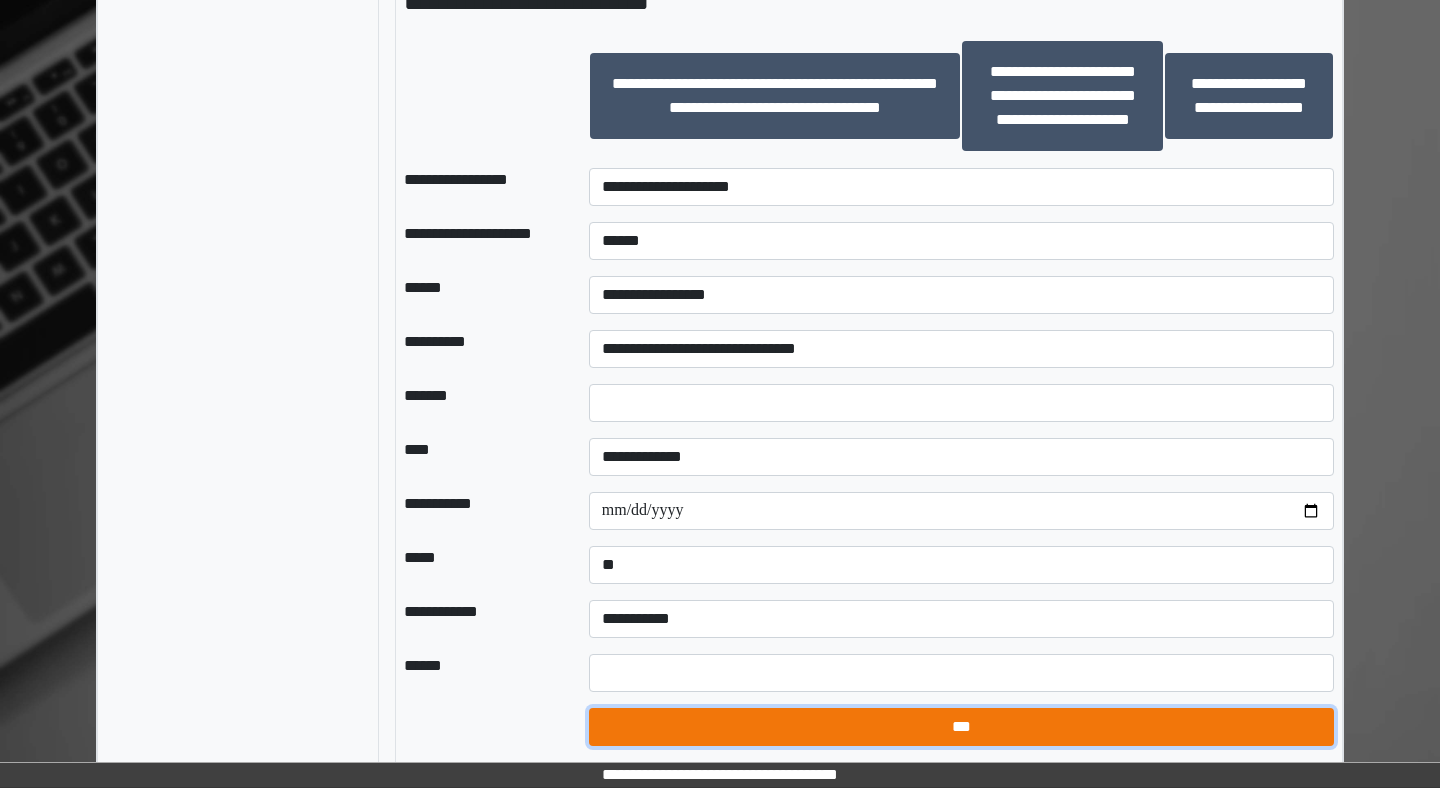 click on "***" at bounding box center (961, 727) 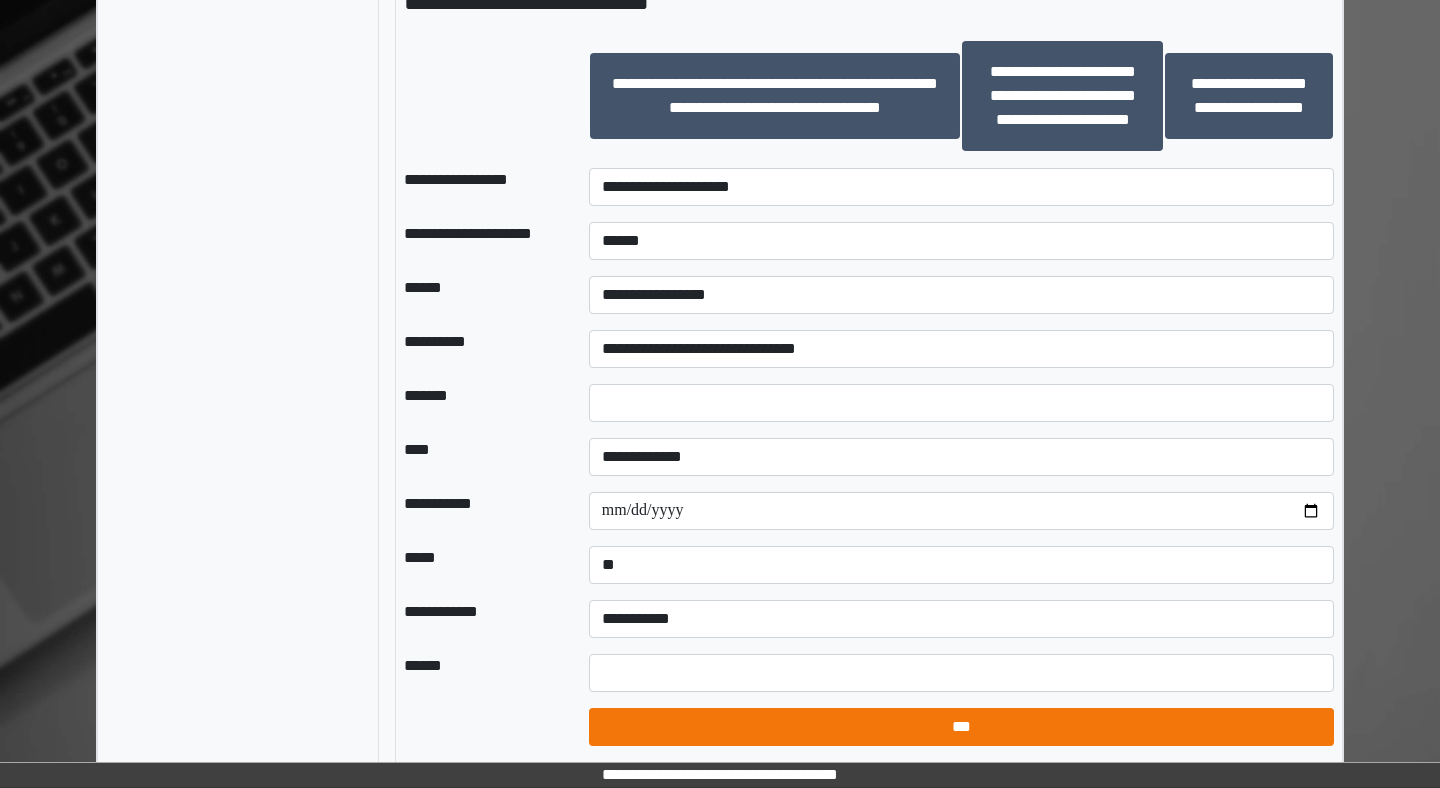 select on "*" 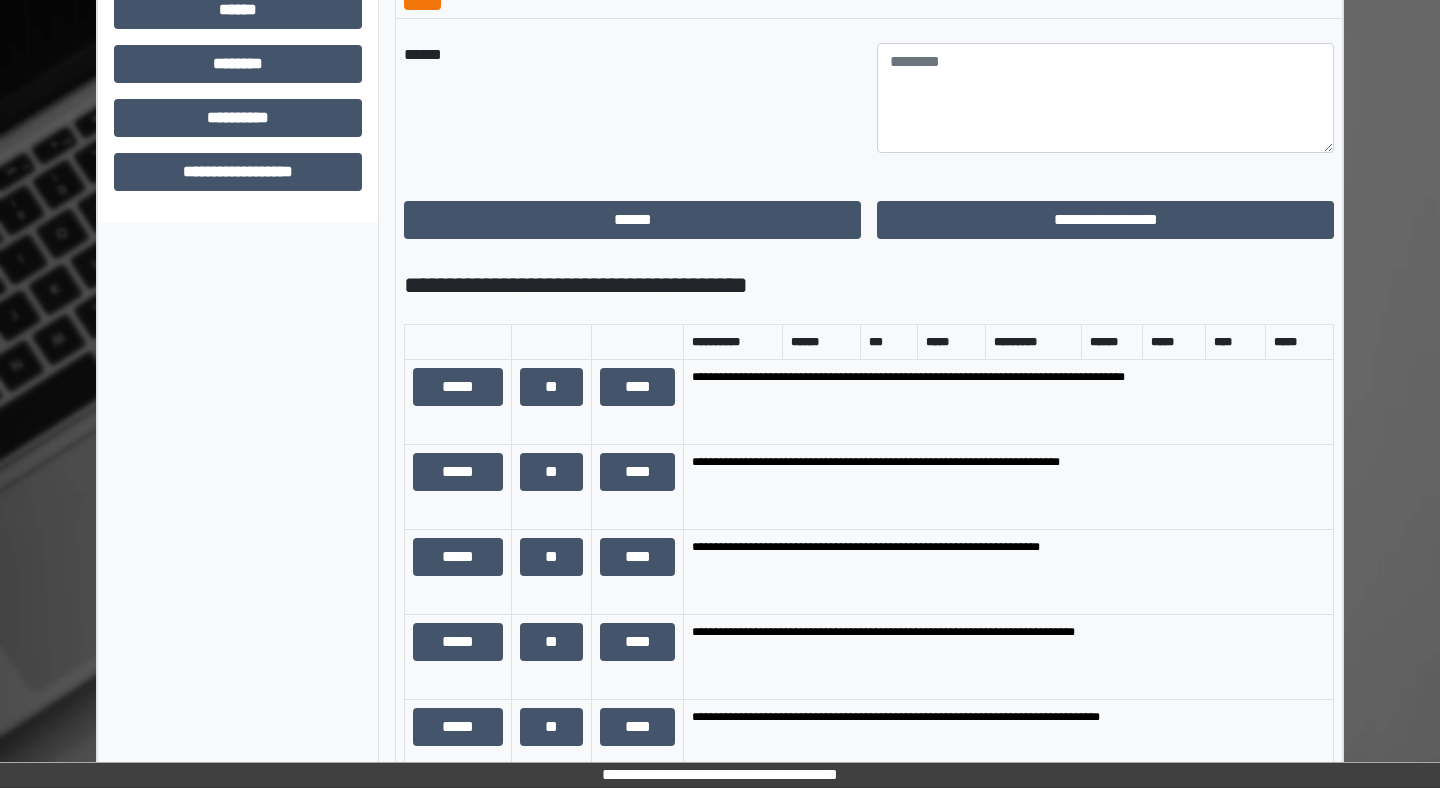 scroll, scrollTop: 893, scrollLeft: 0, axis: vertical 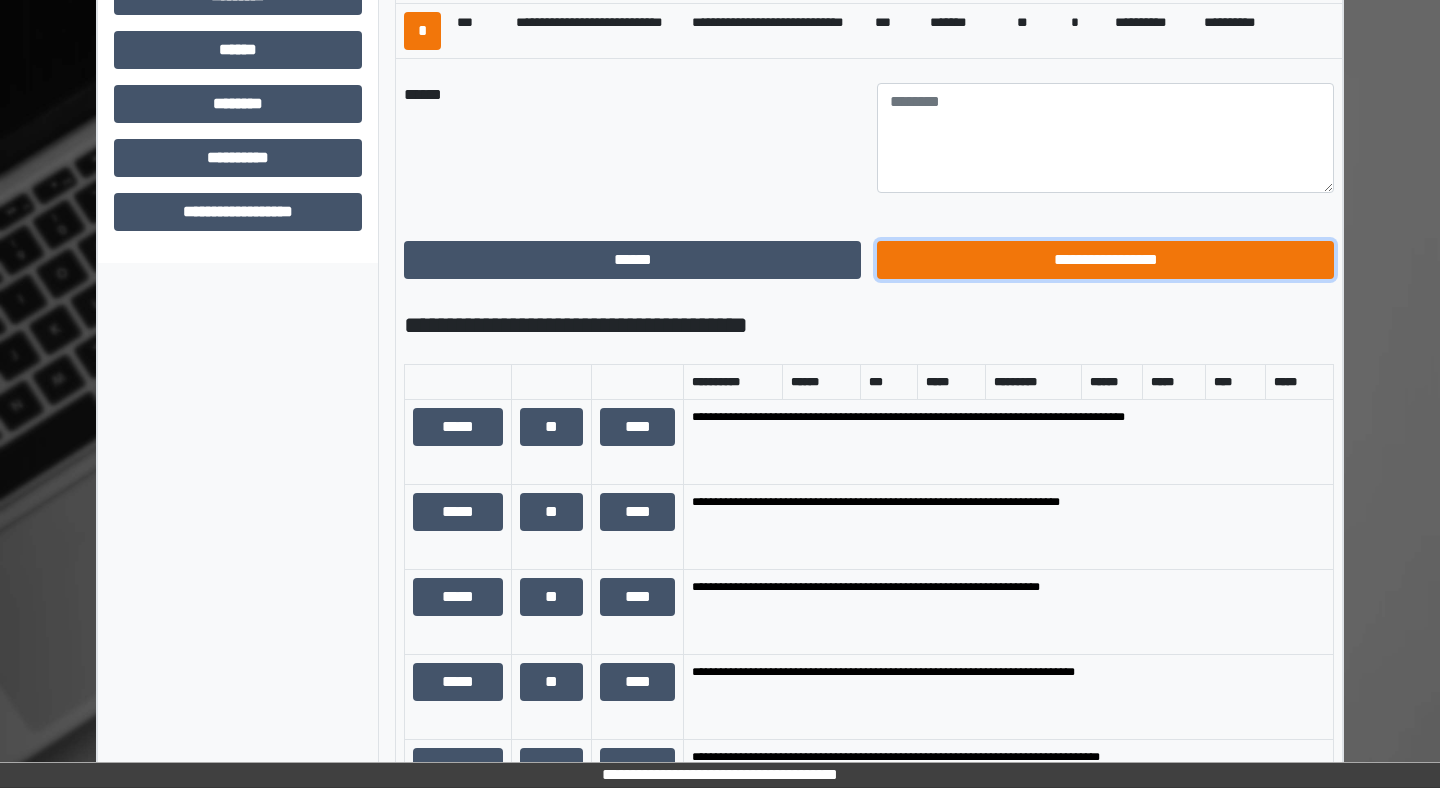 click on "**********" at bounding box center [1105, 260] 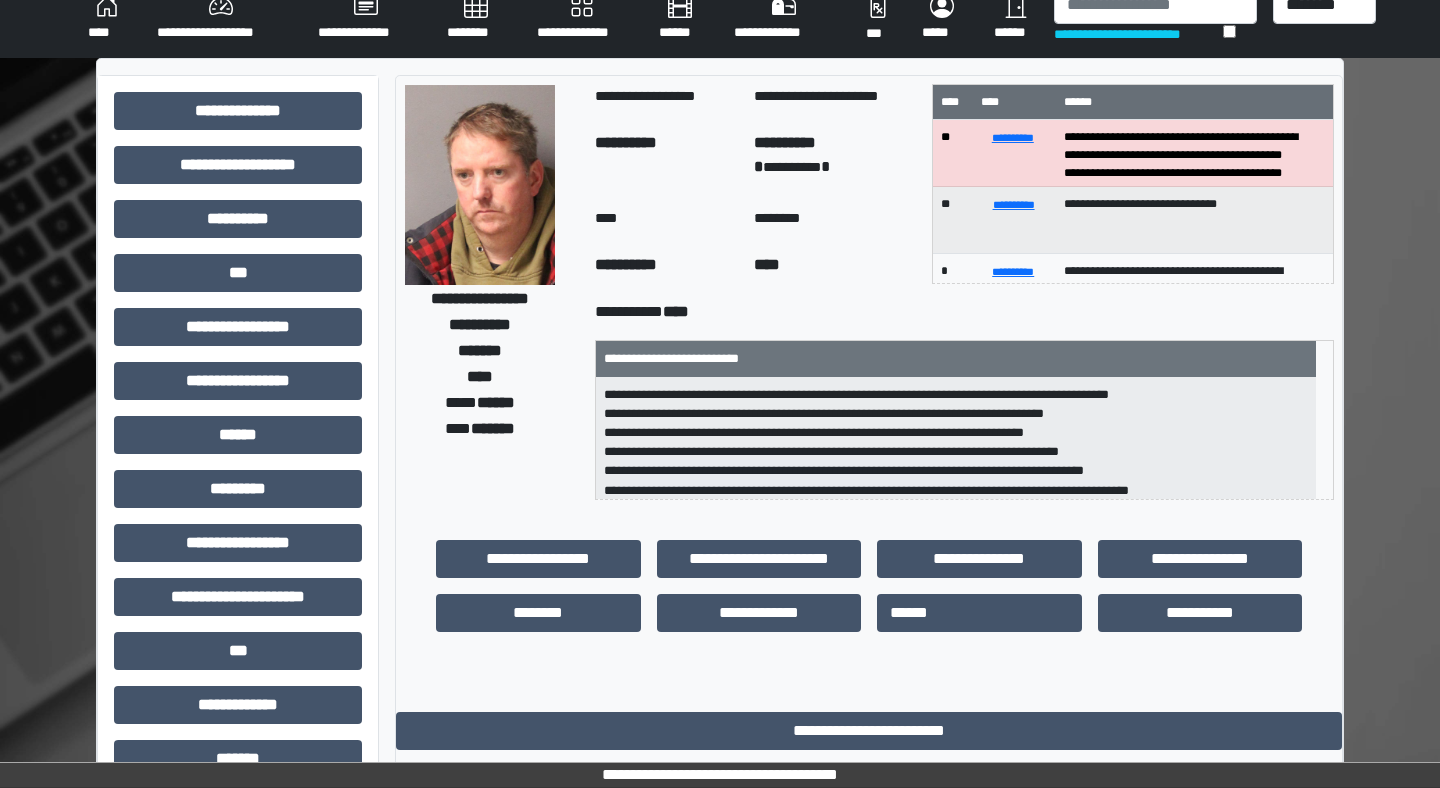 scroll, scrollTop: 0, scrollLeft: 0, axis: both 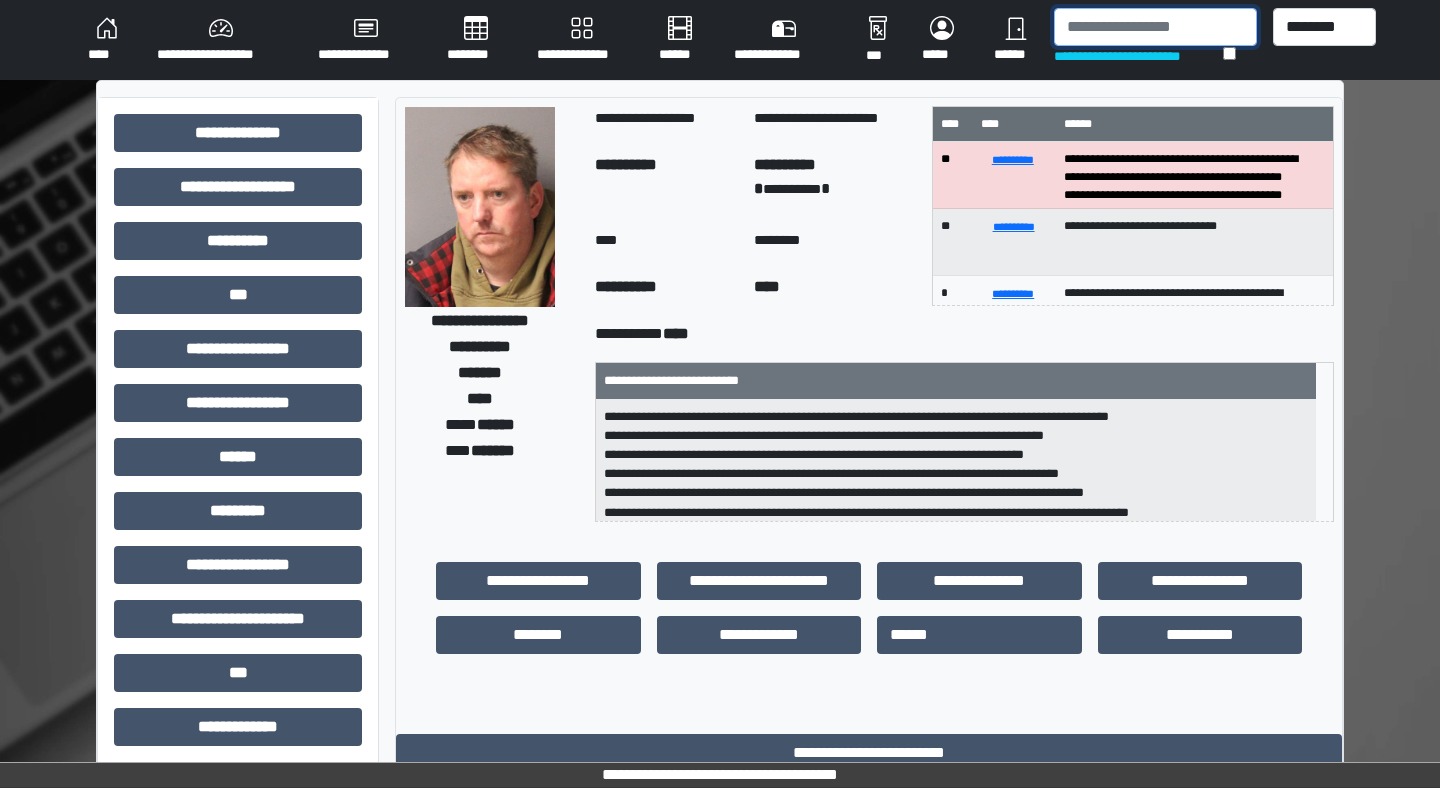 click at bounding box center (1155, 27) 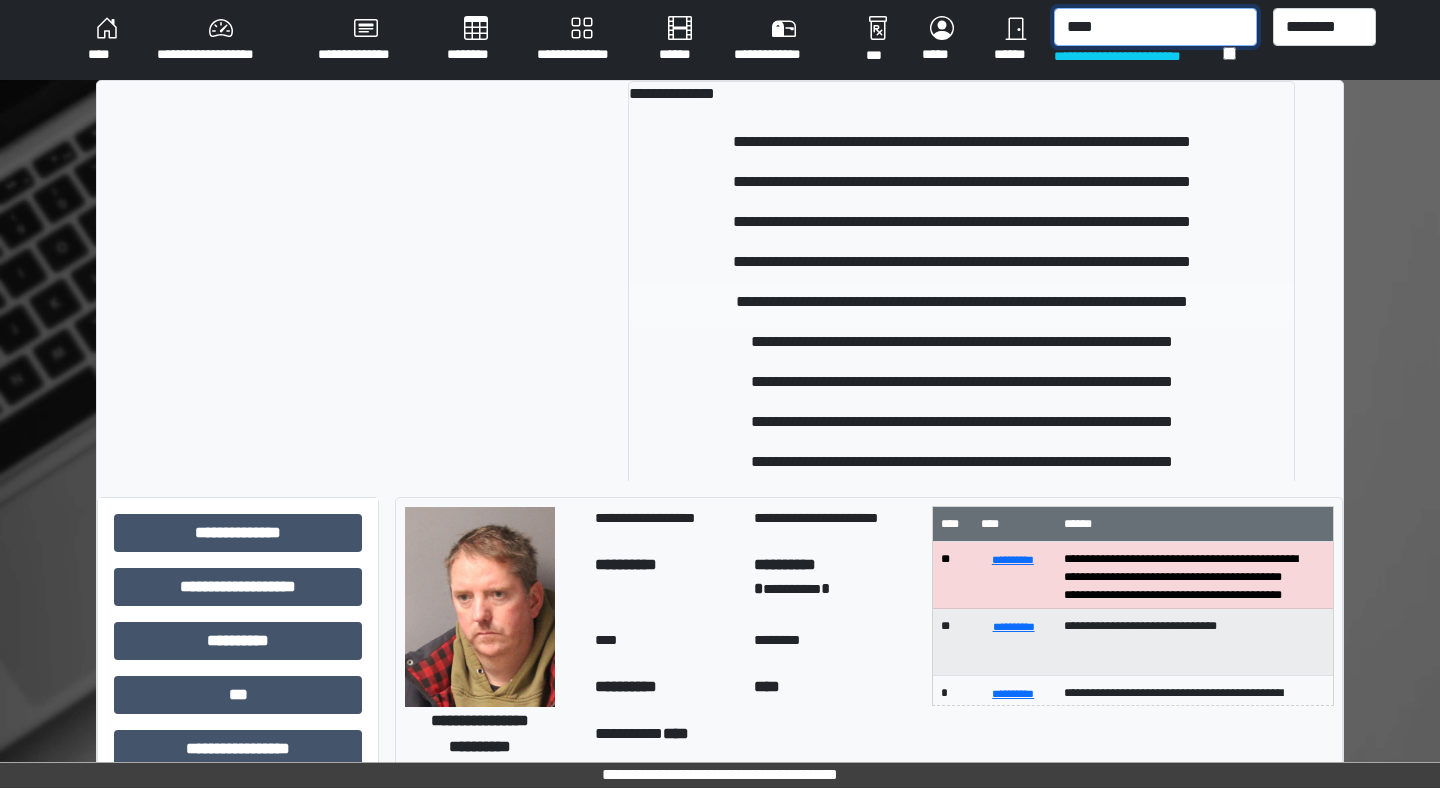 type on "****" 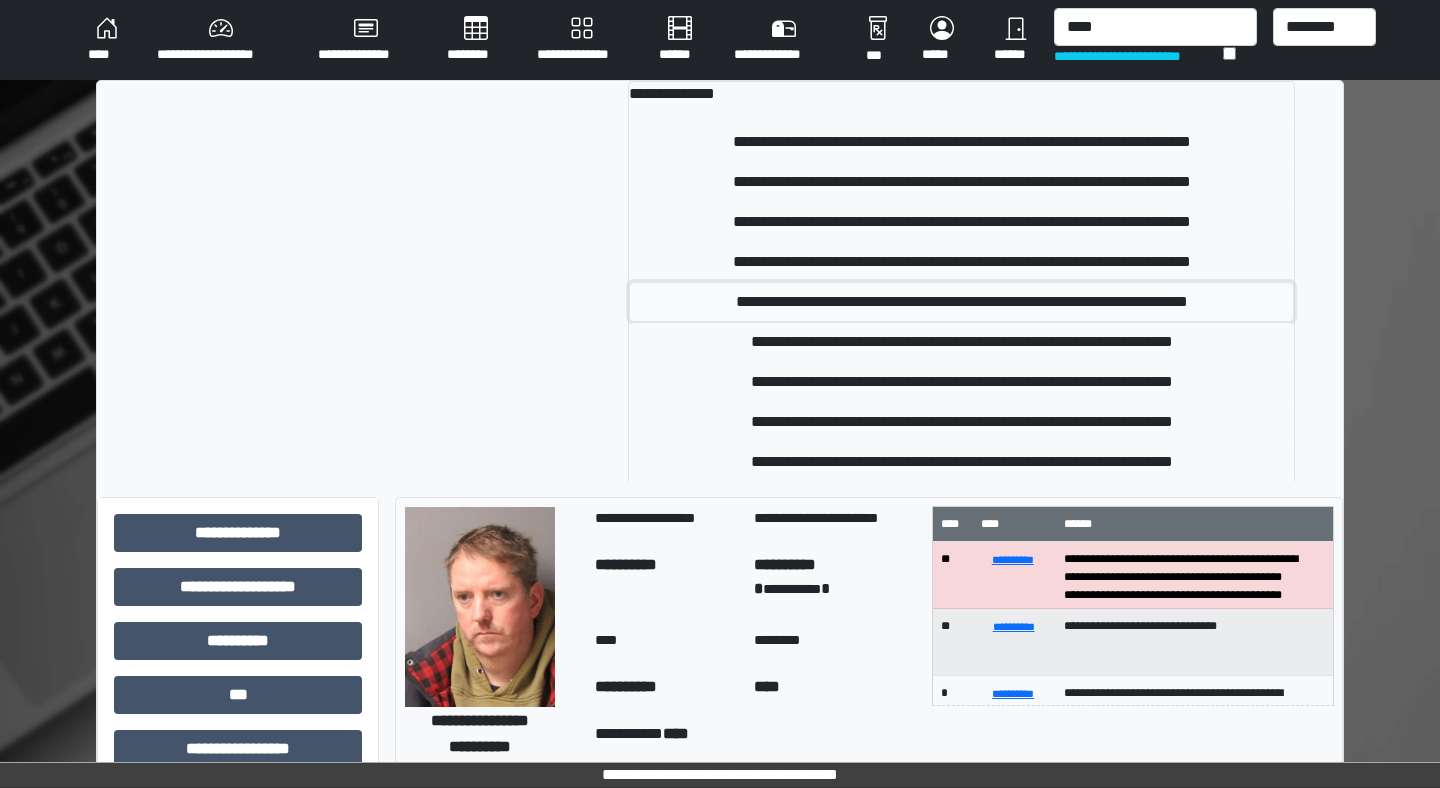 click on "**********" at bounding box center (961, 302) 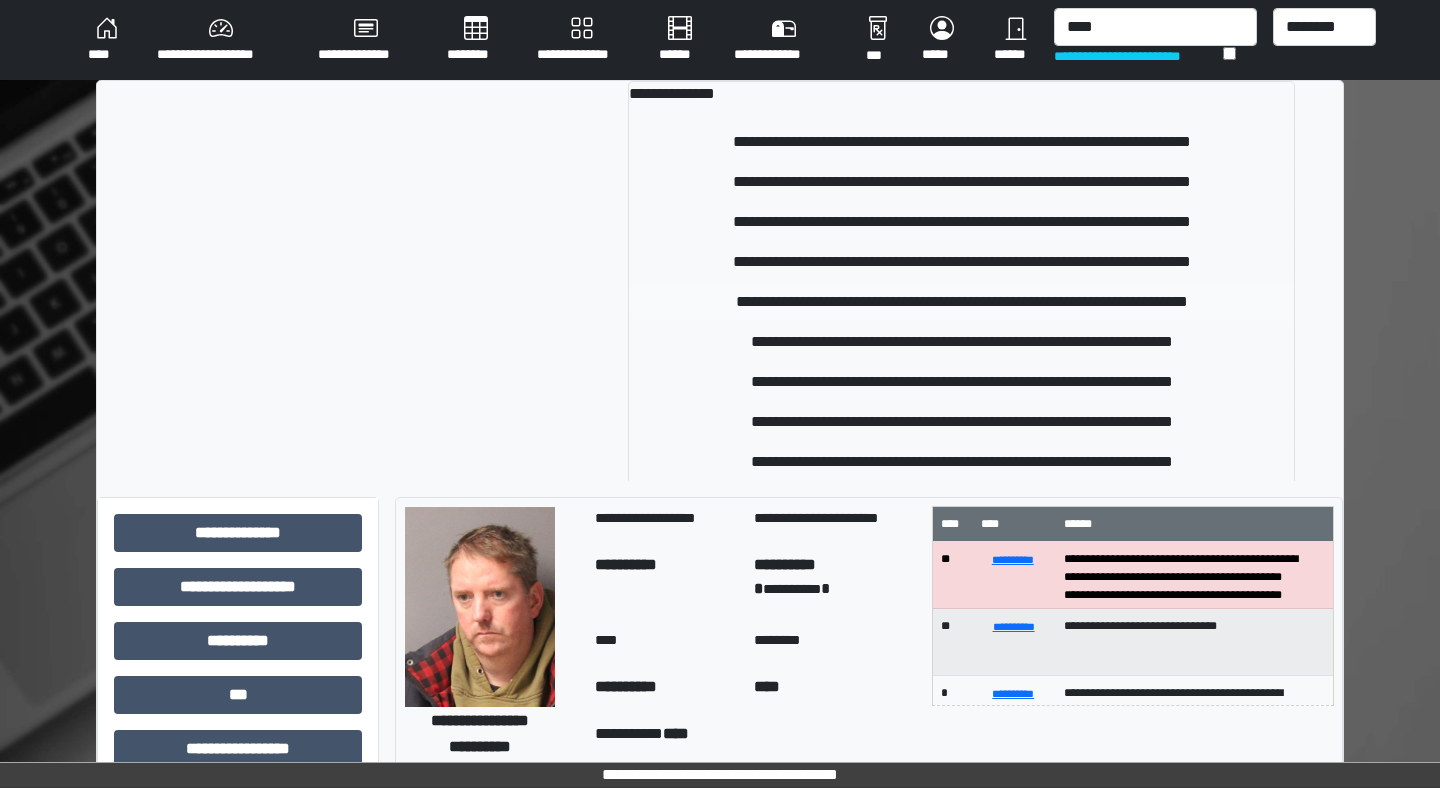 type 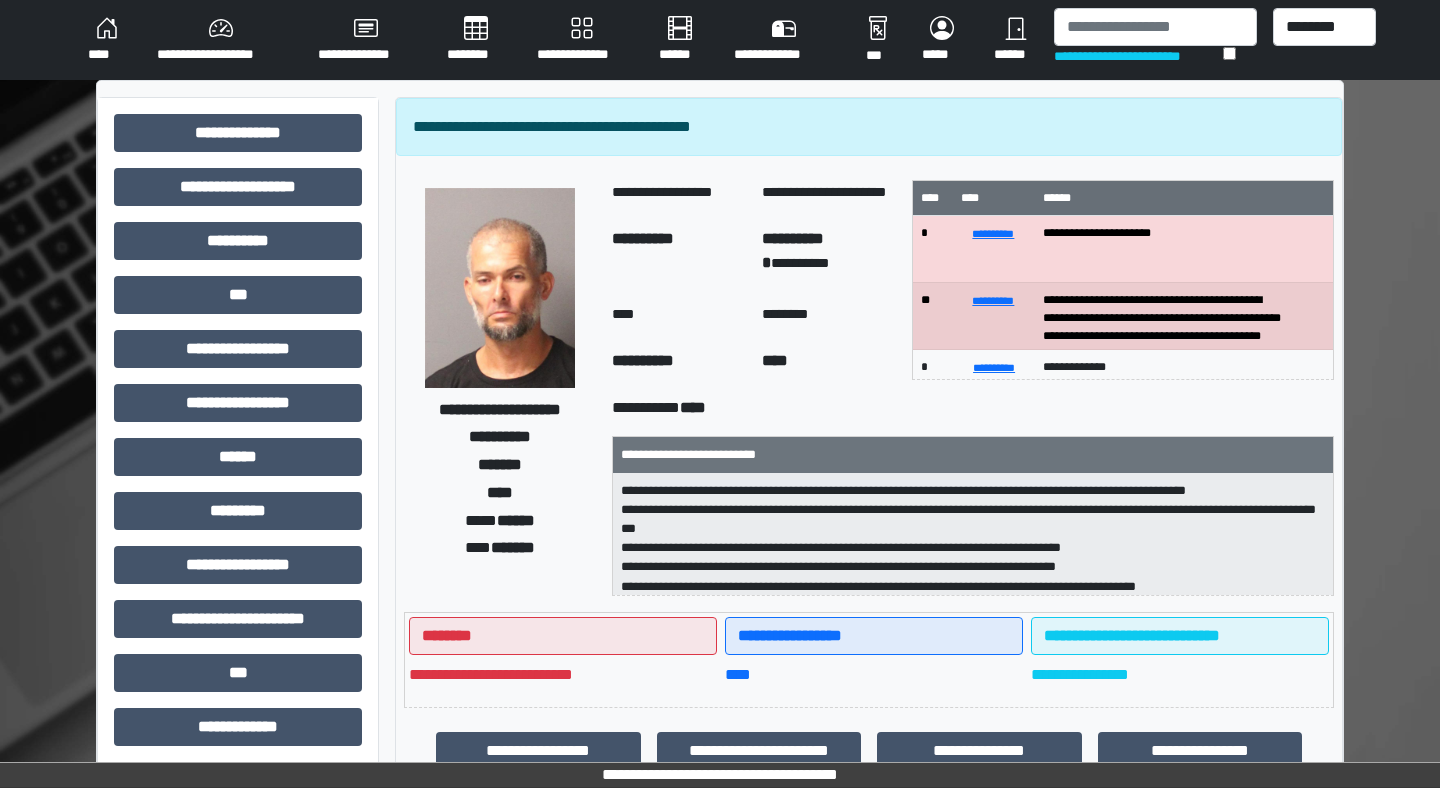 scroll, scrollTop: 6, scrollLeft: 0, axis: vertical 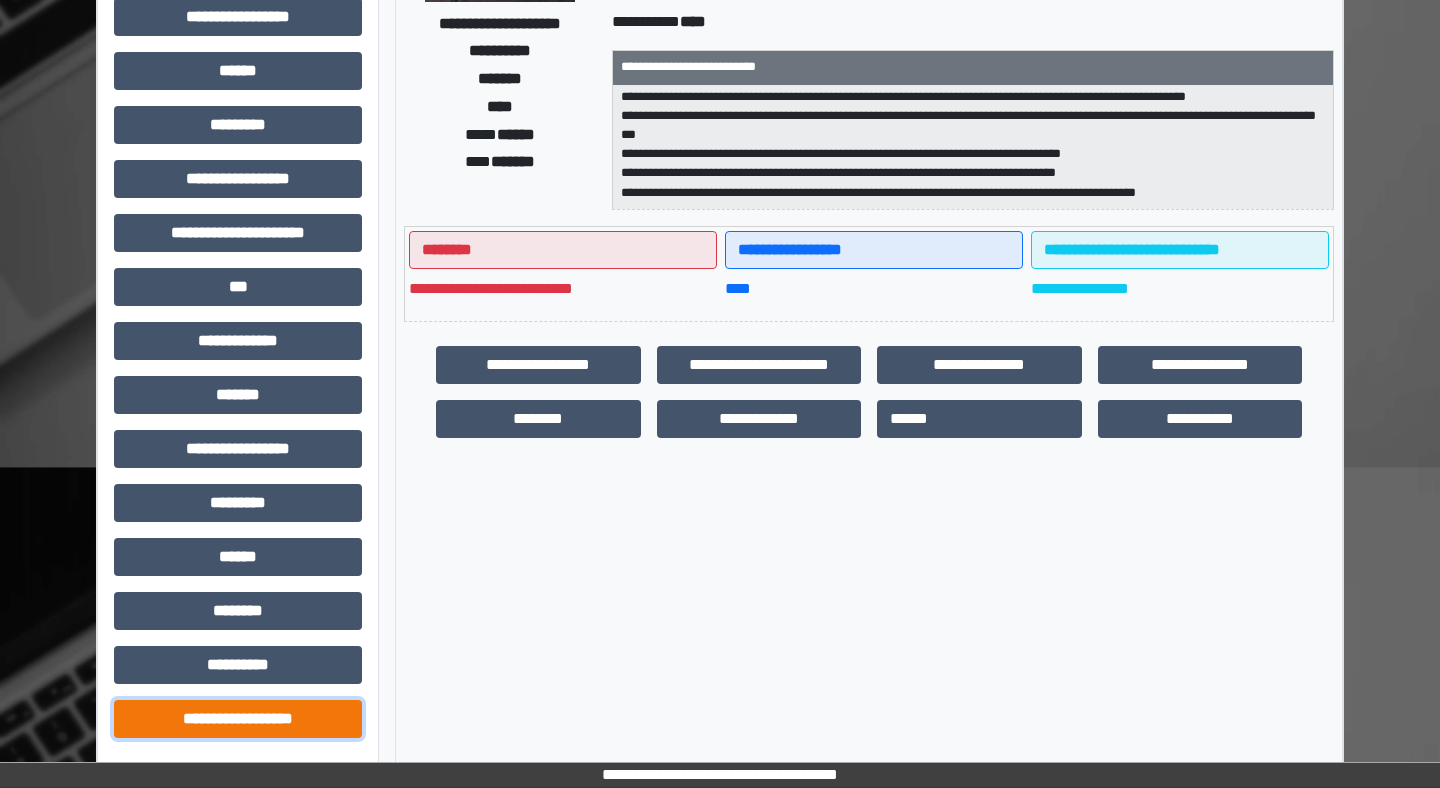 click on "**********" at bounding box center (238, 719) 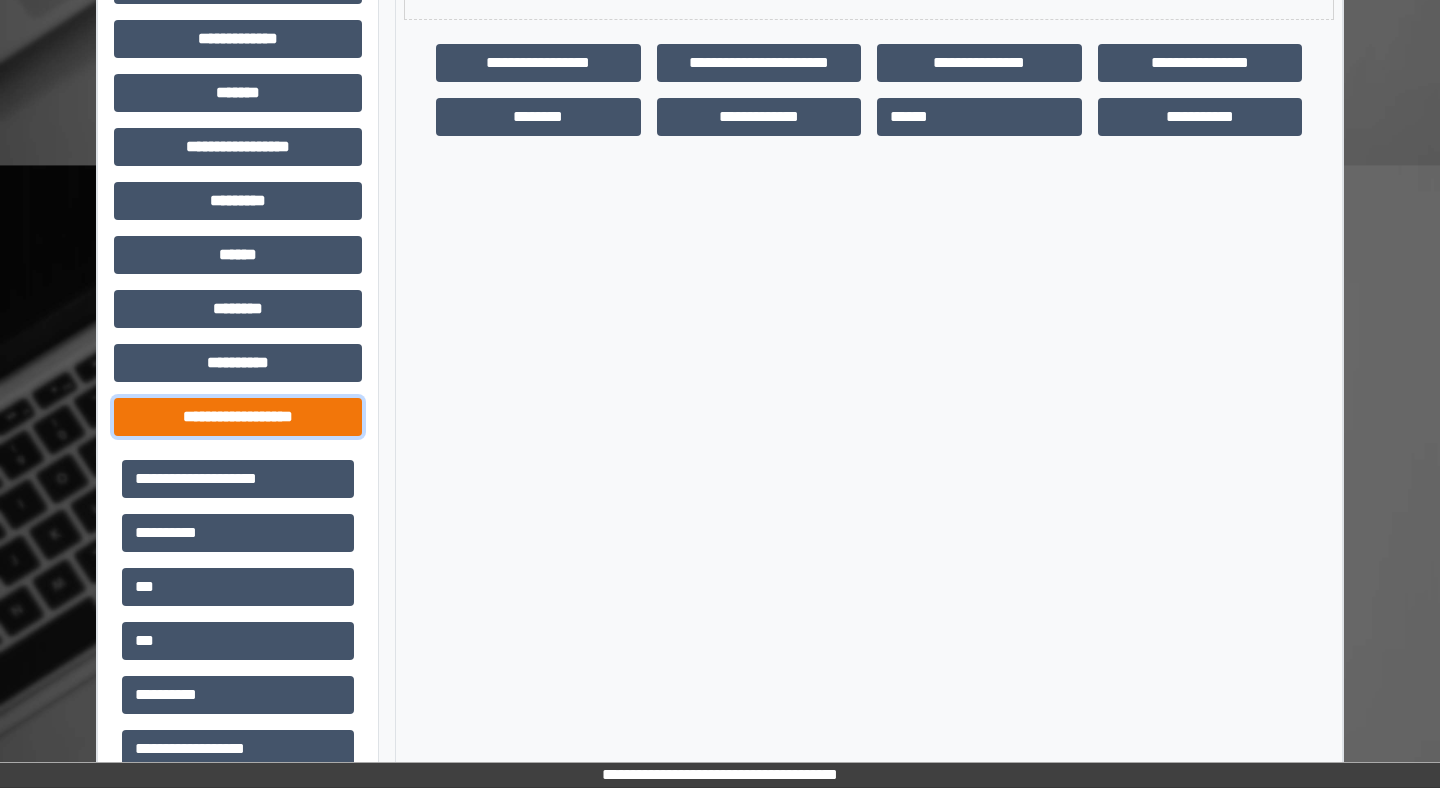 scroll, scrollTop: 866, scrollLeft: 0, axis: vertical 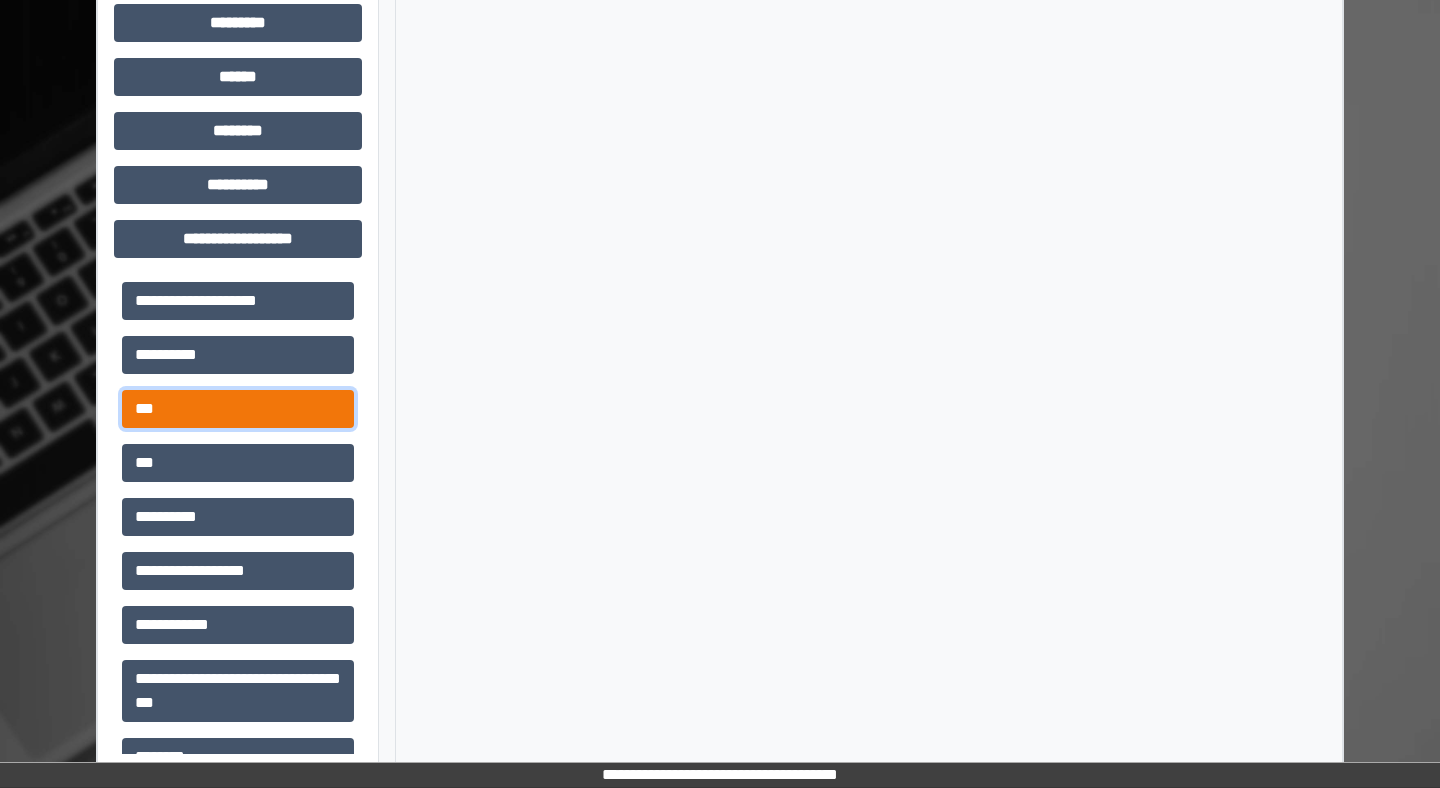 click on "***" at bounding box center (238, 409) 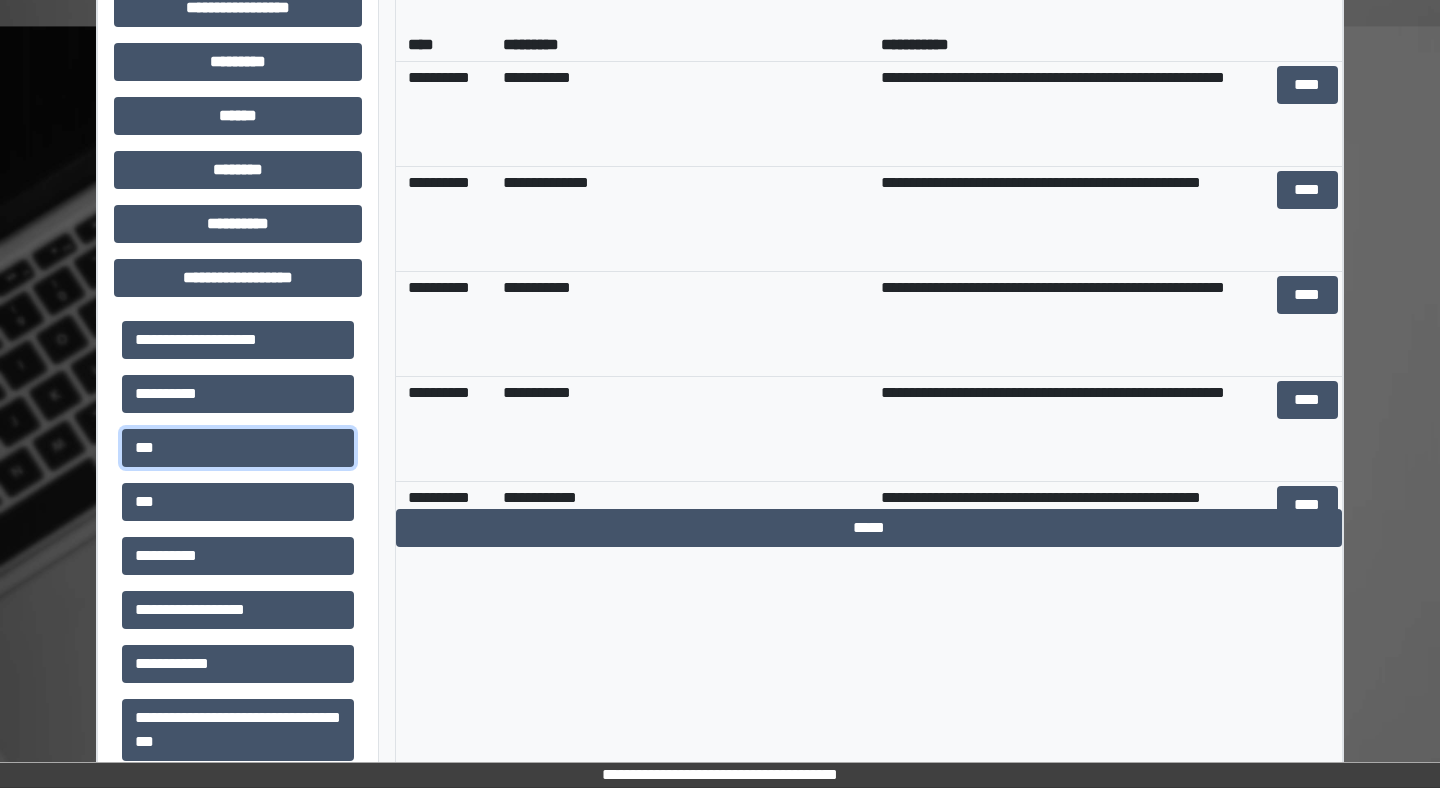 scroll, scrollTop: 816, scrollLeft: 0, axis: vertical 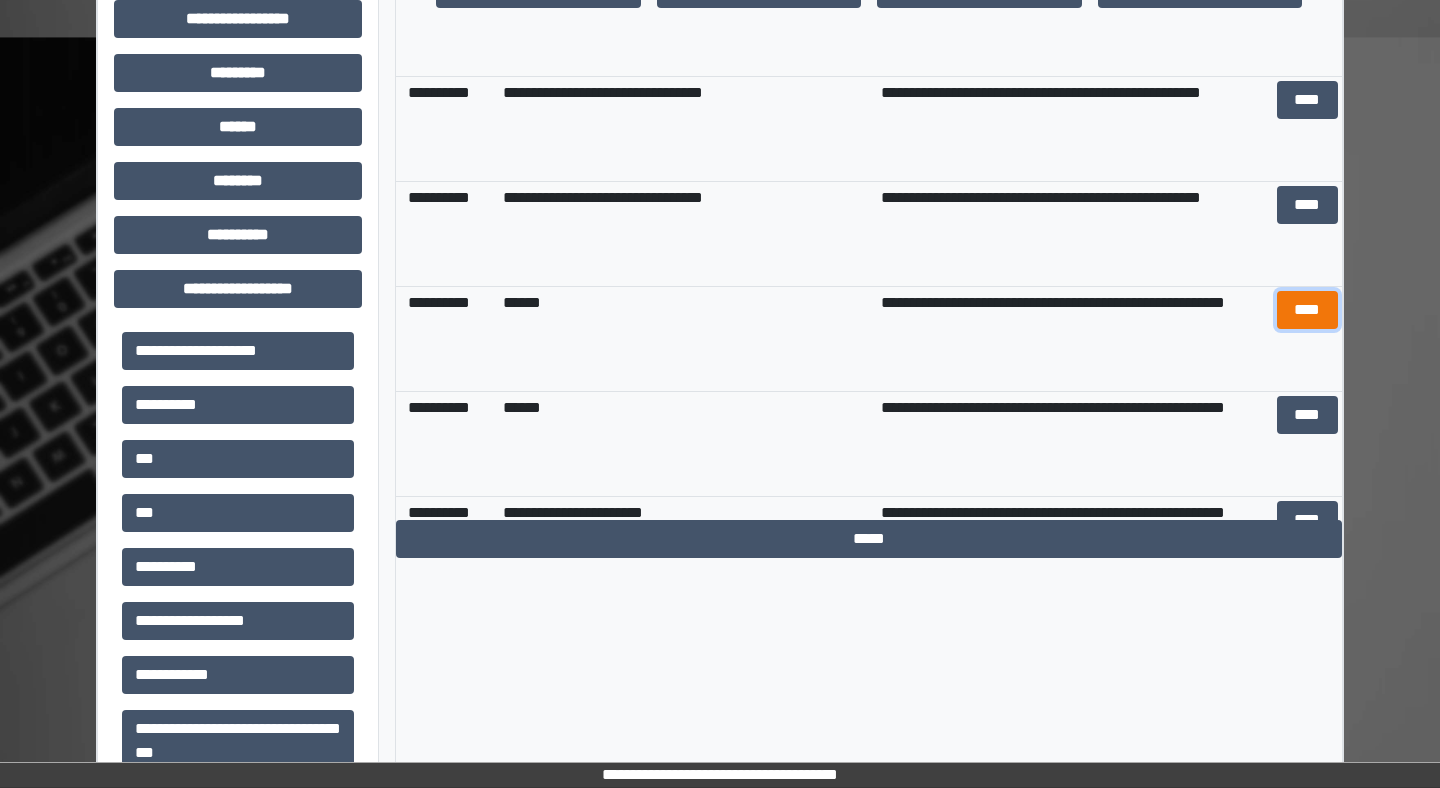 click on "****" at bounding box center [1307, 310] 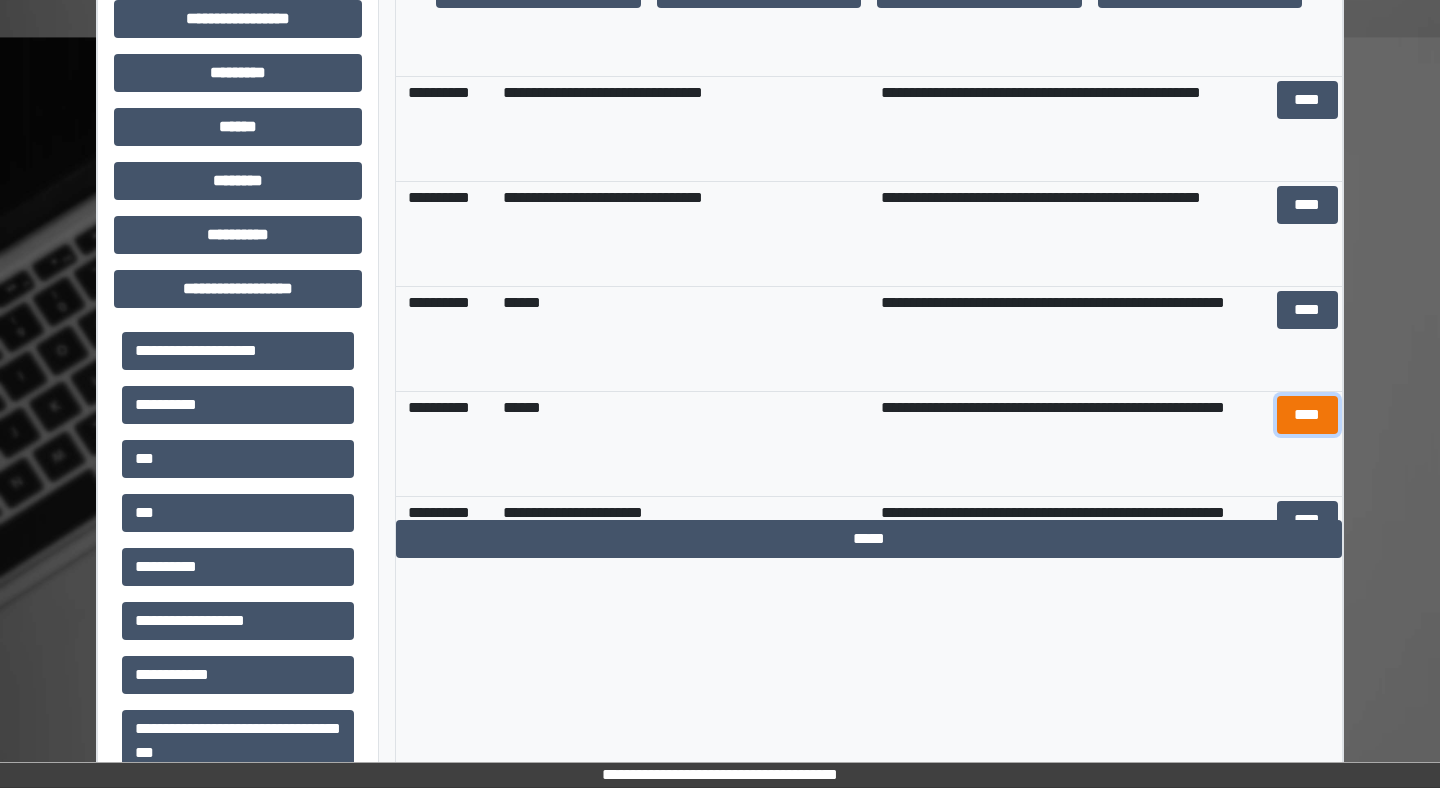 click on "****" at bounding box center [1307, 415] 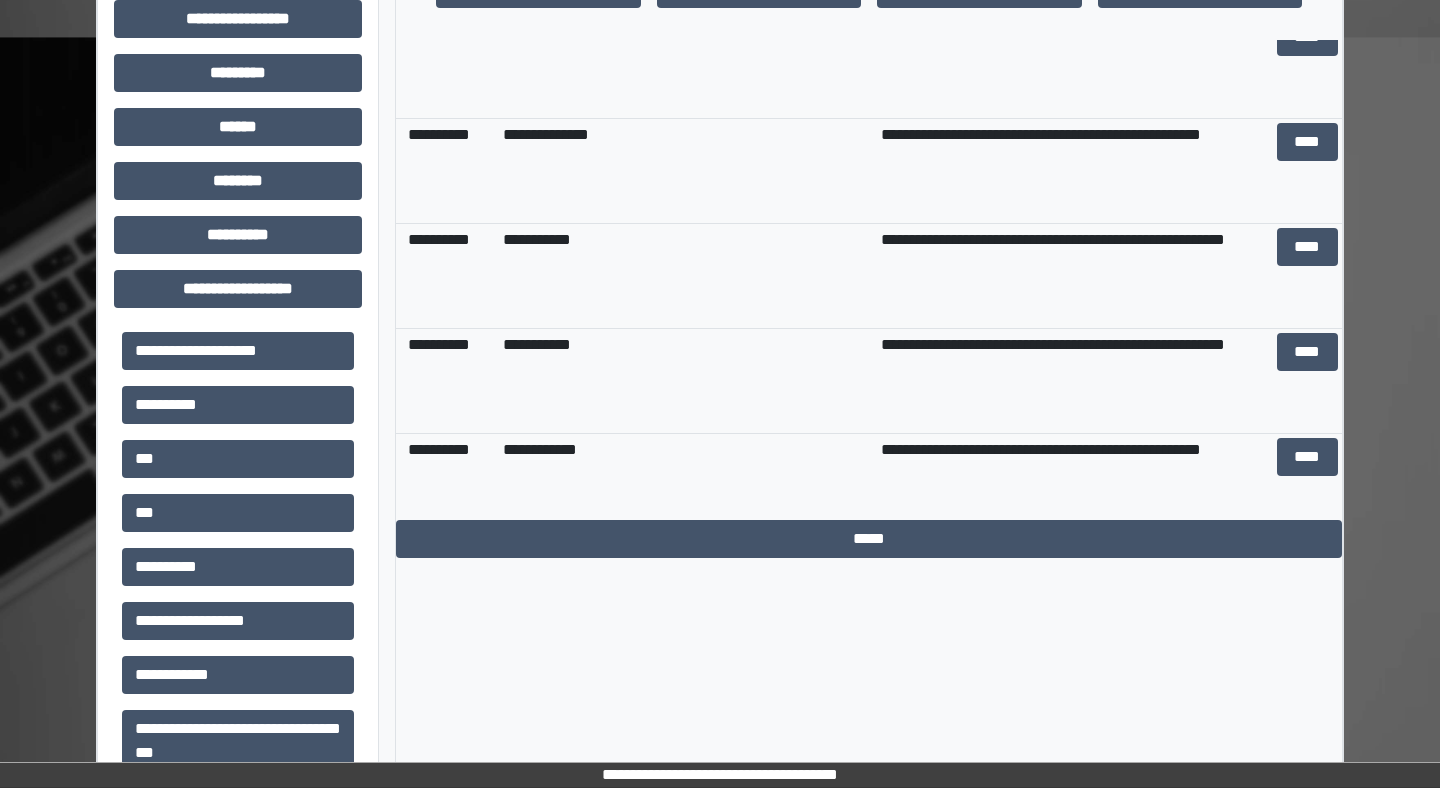 scroll, scrollTop: 0, scrollLeft: 0, axis: both 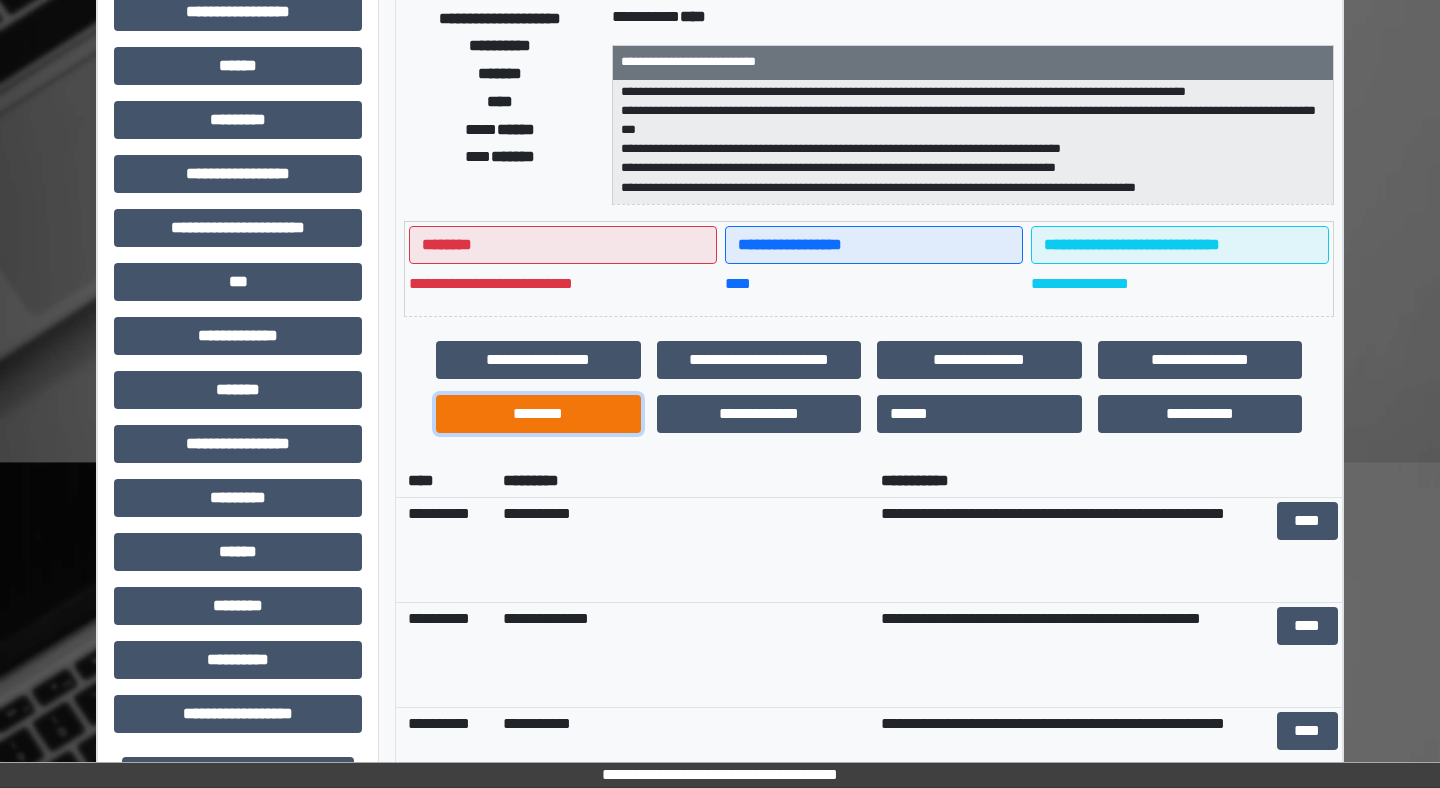click on "********" at bounding box center [538, 414] 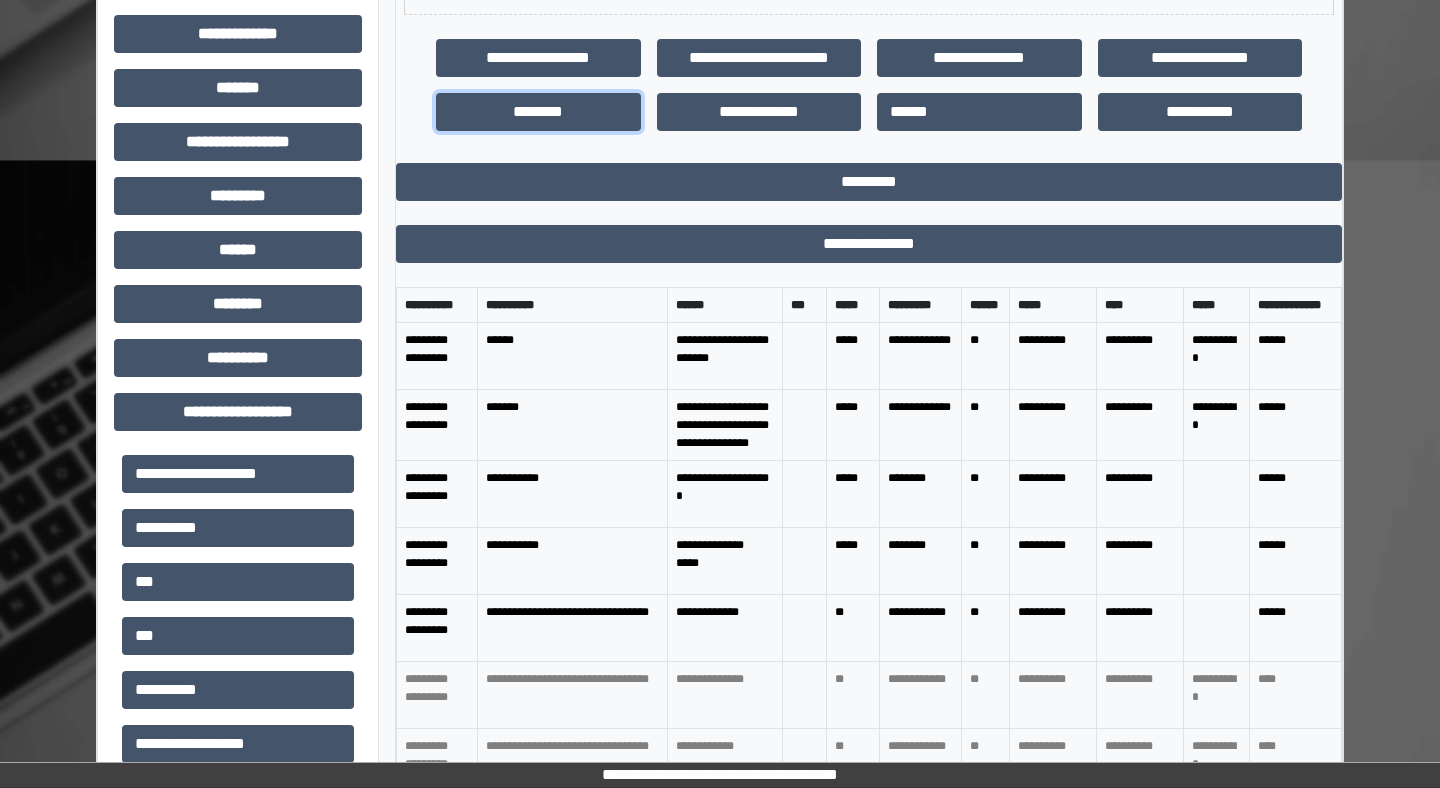 scroll, scrollTop: 584, scrollLeft: 0, axis: vertical 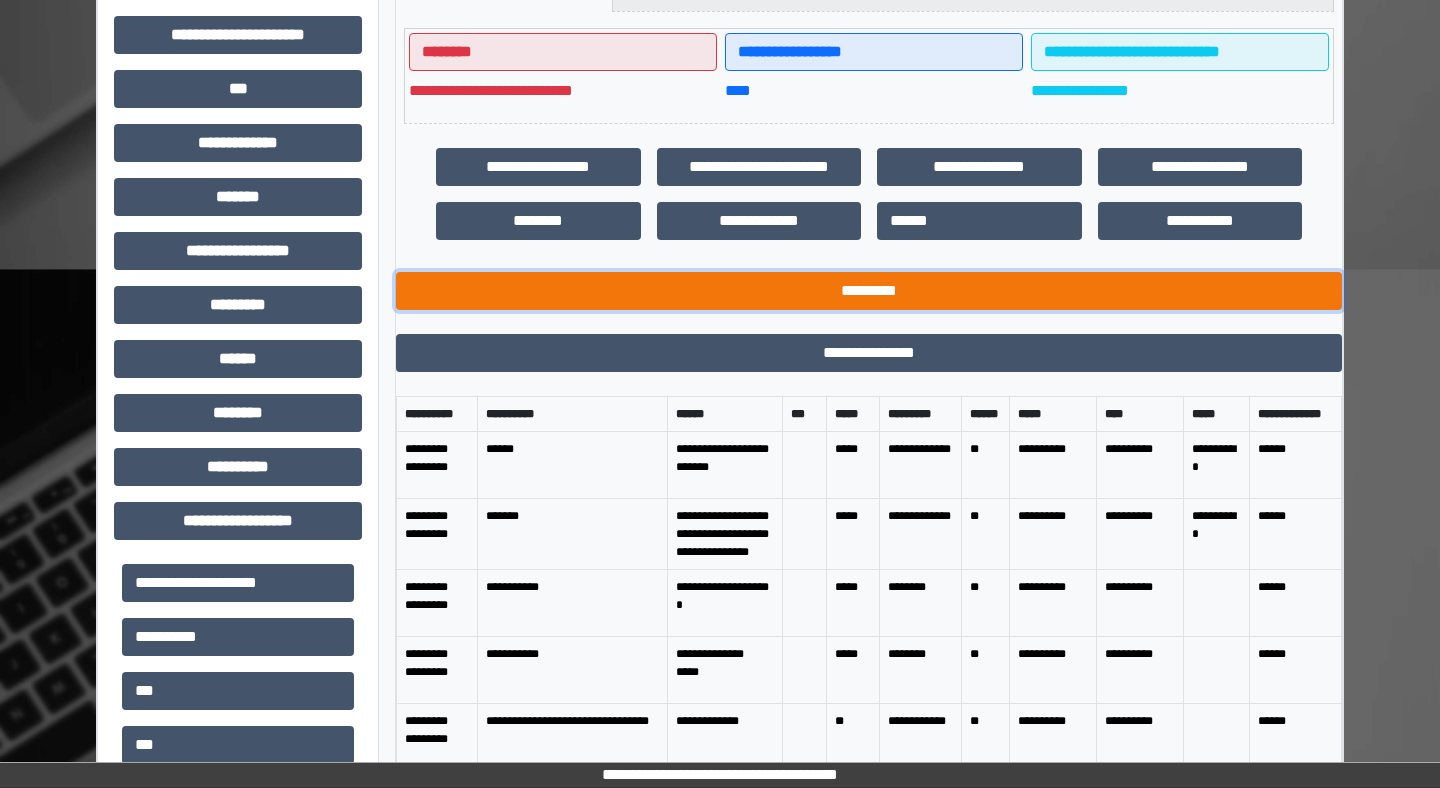 click on "*********" at bounding box center (869, 291) 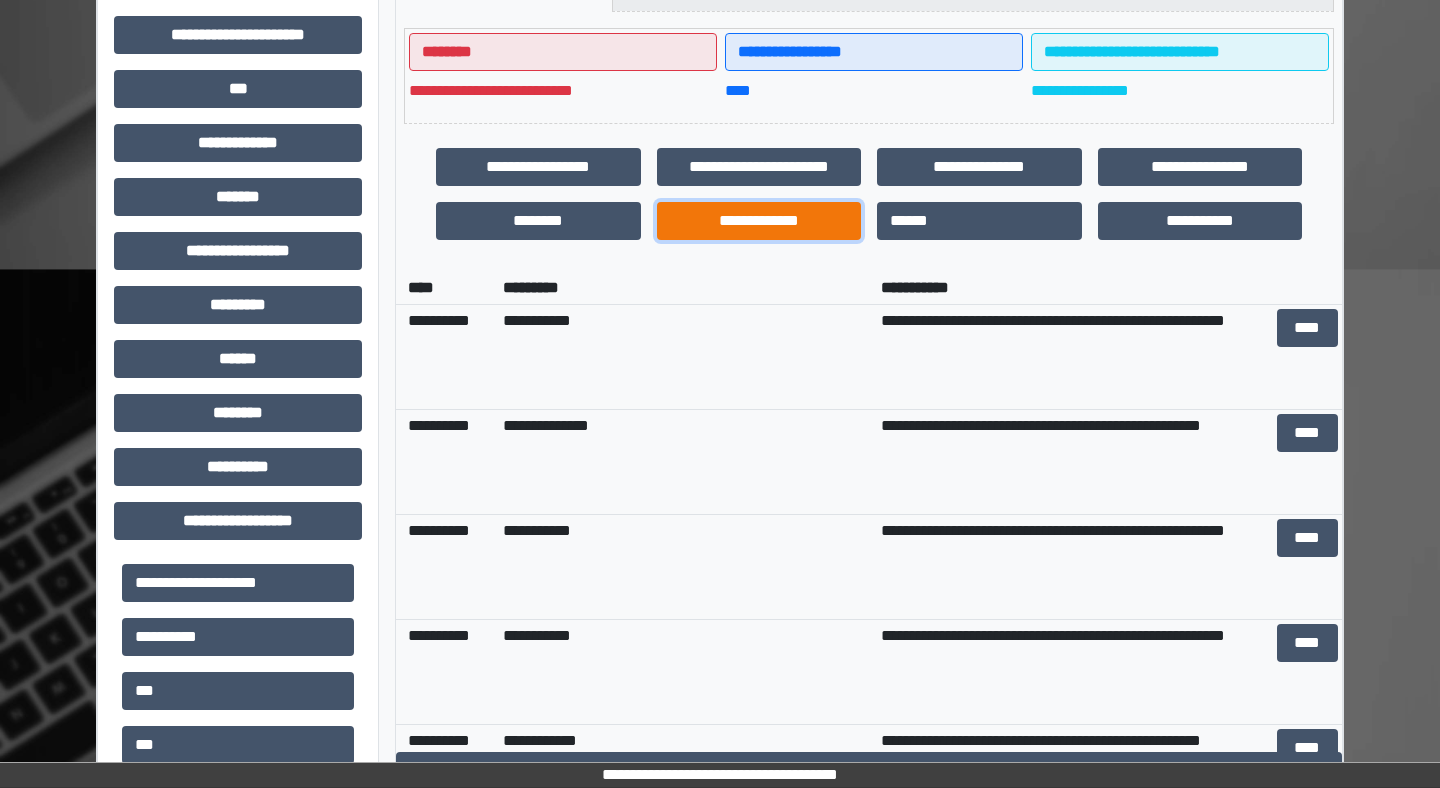 click on "**********" at bounding box center [759, 221] 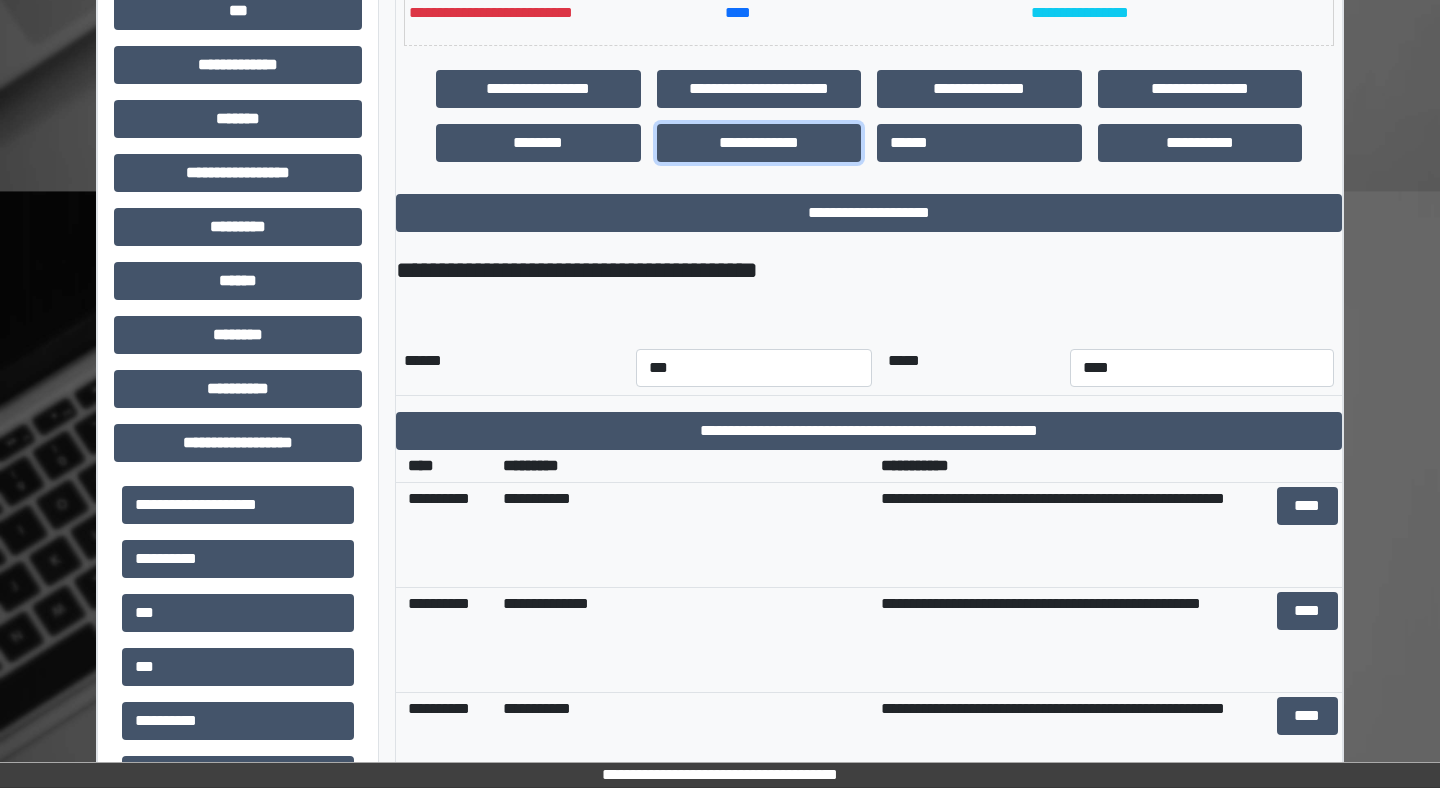 scroll, scrollTop: 792, scrollLeft: 0, axis: vertical 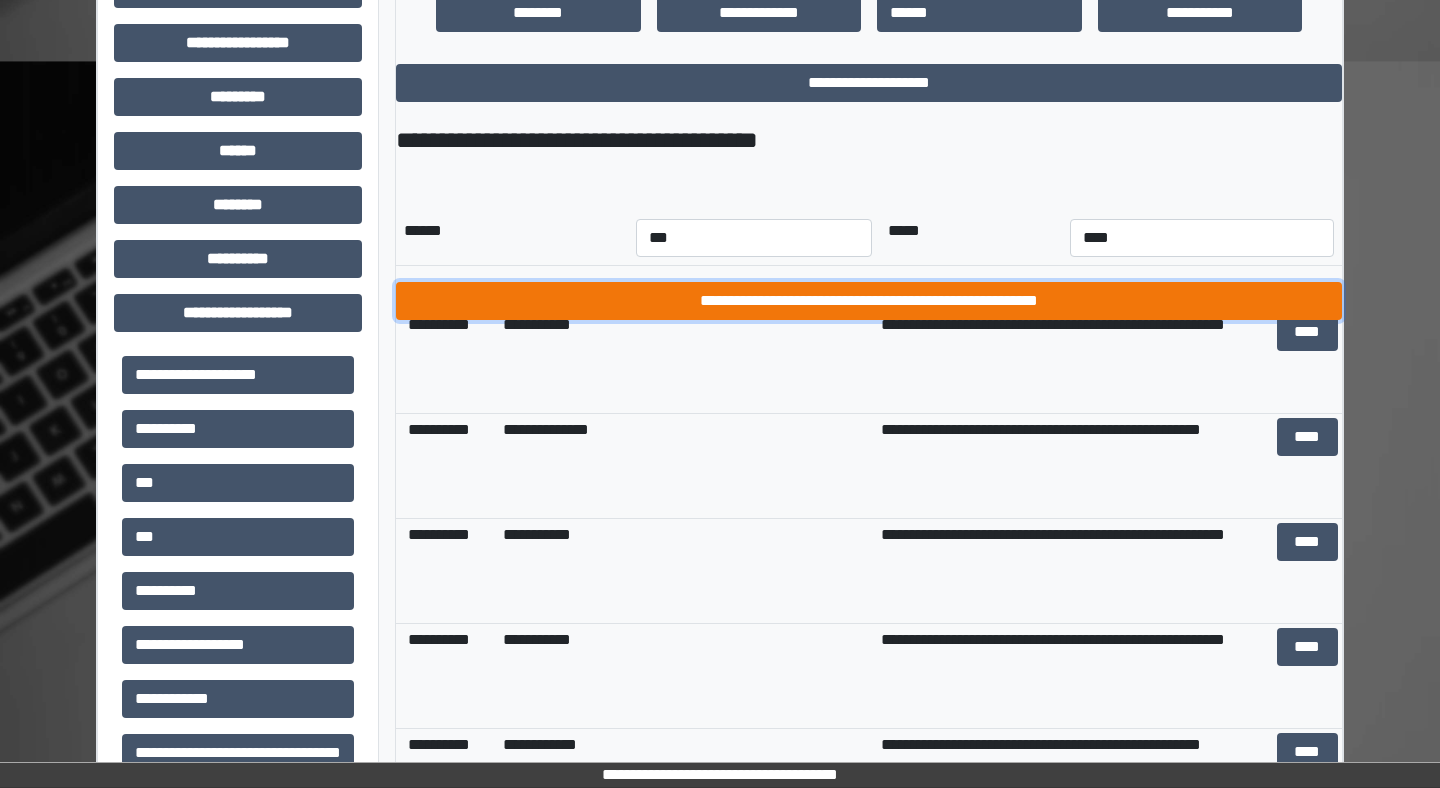 click on "**********" at bounding box center [869, 301] 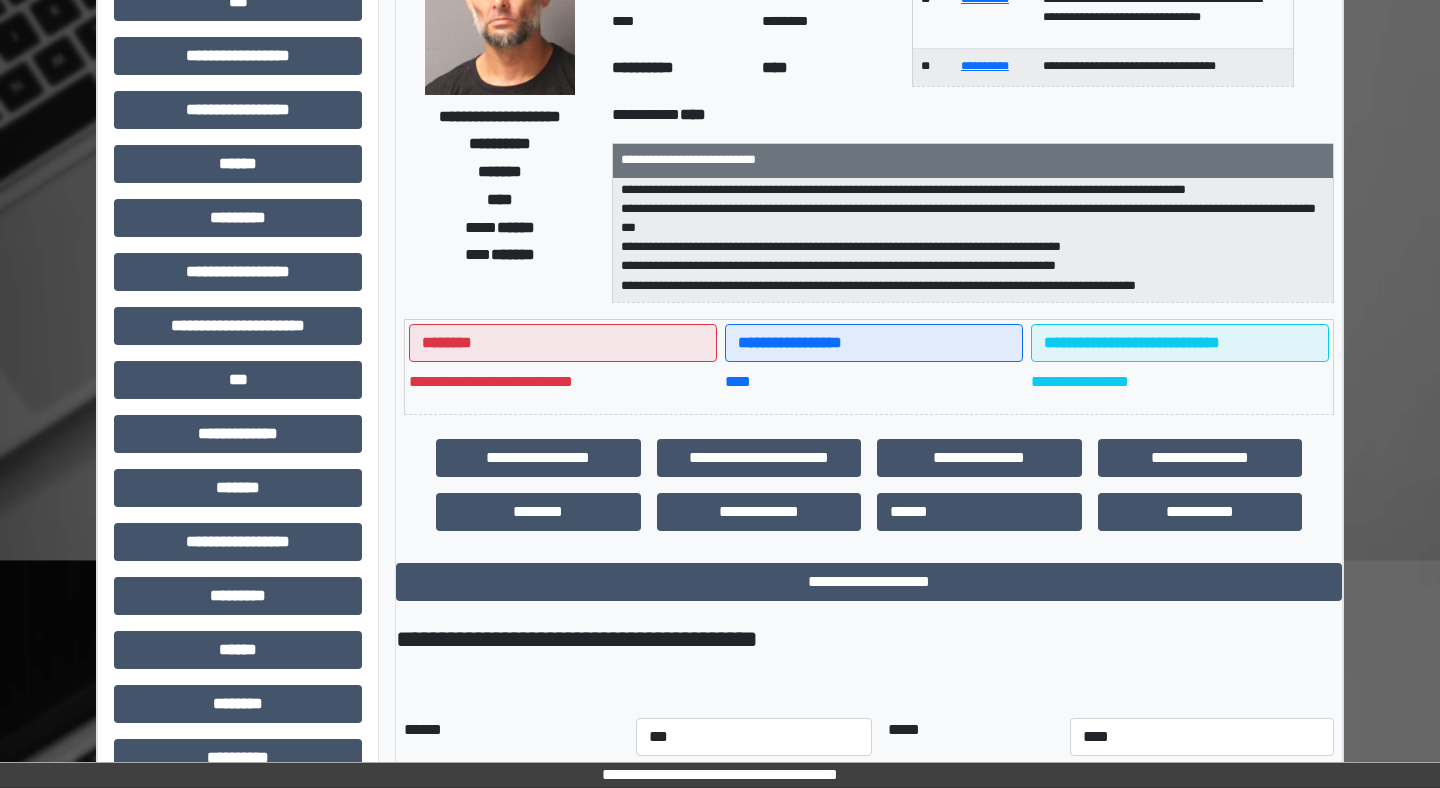 scroll, scrollTop: 0, scrollLeft: 0, axis: both 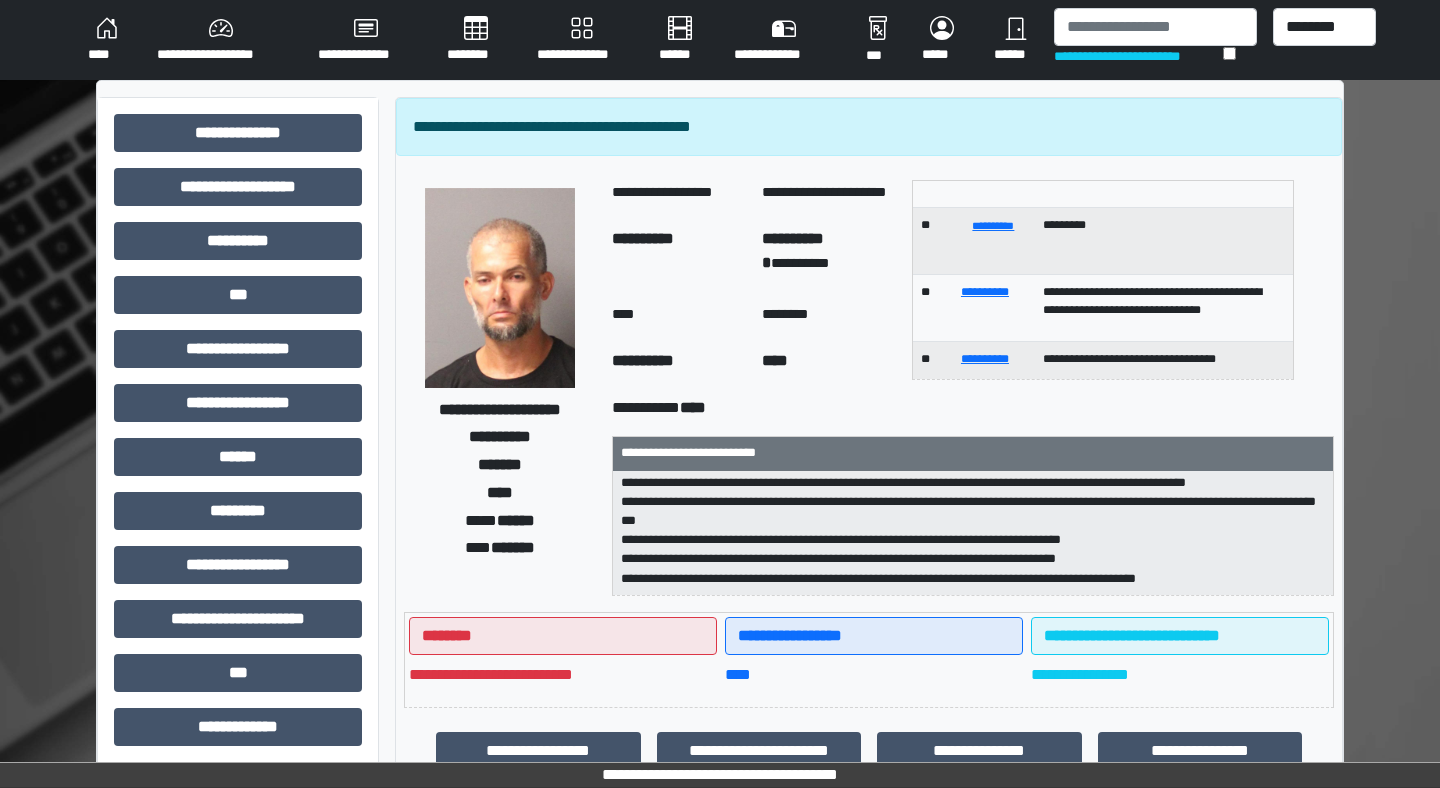 click on "**** ******" at bounding box center (500, 521) 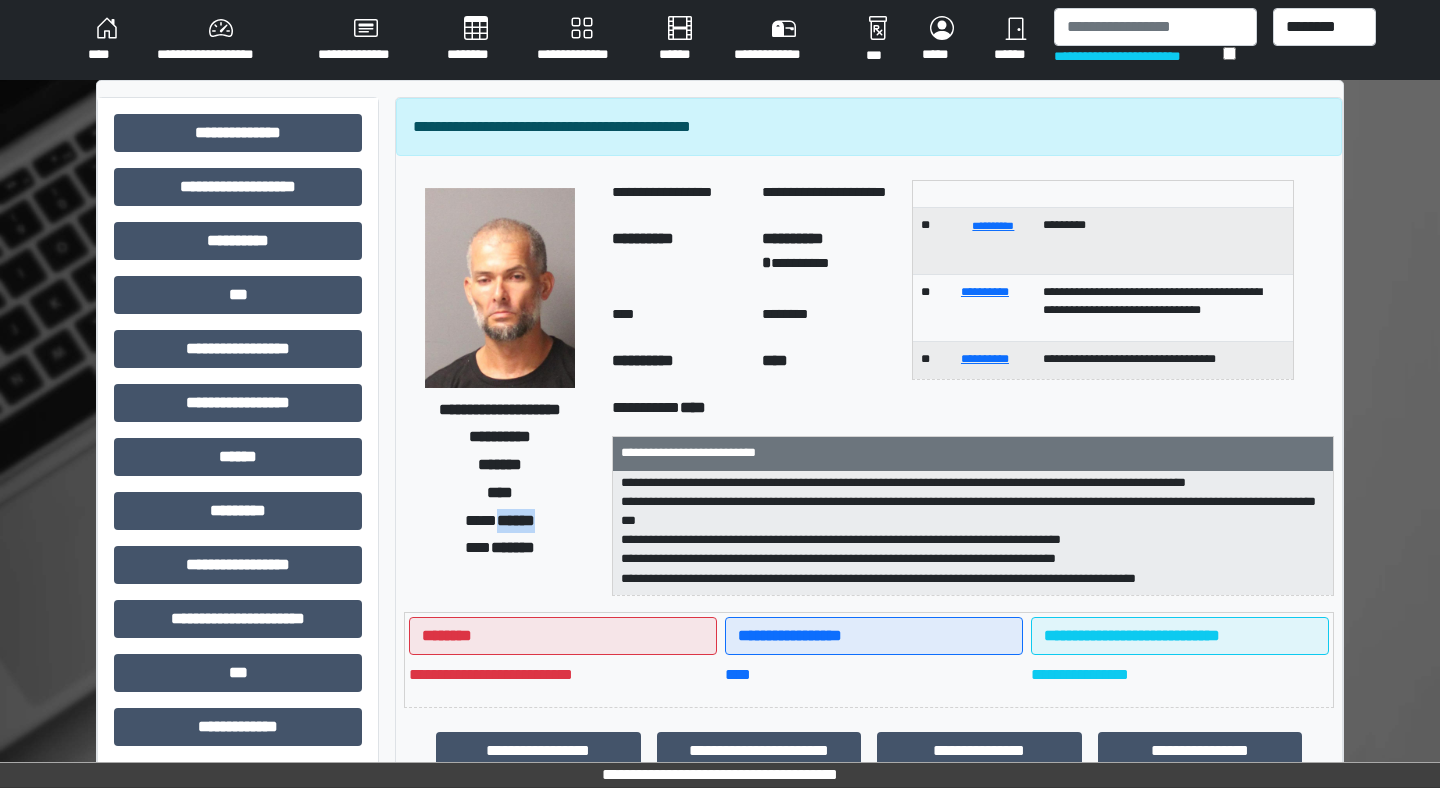 click on "******" at bounding box center (516, 520) 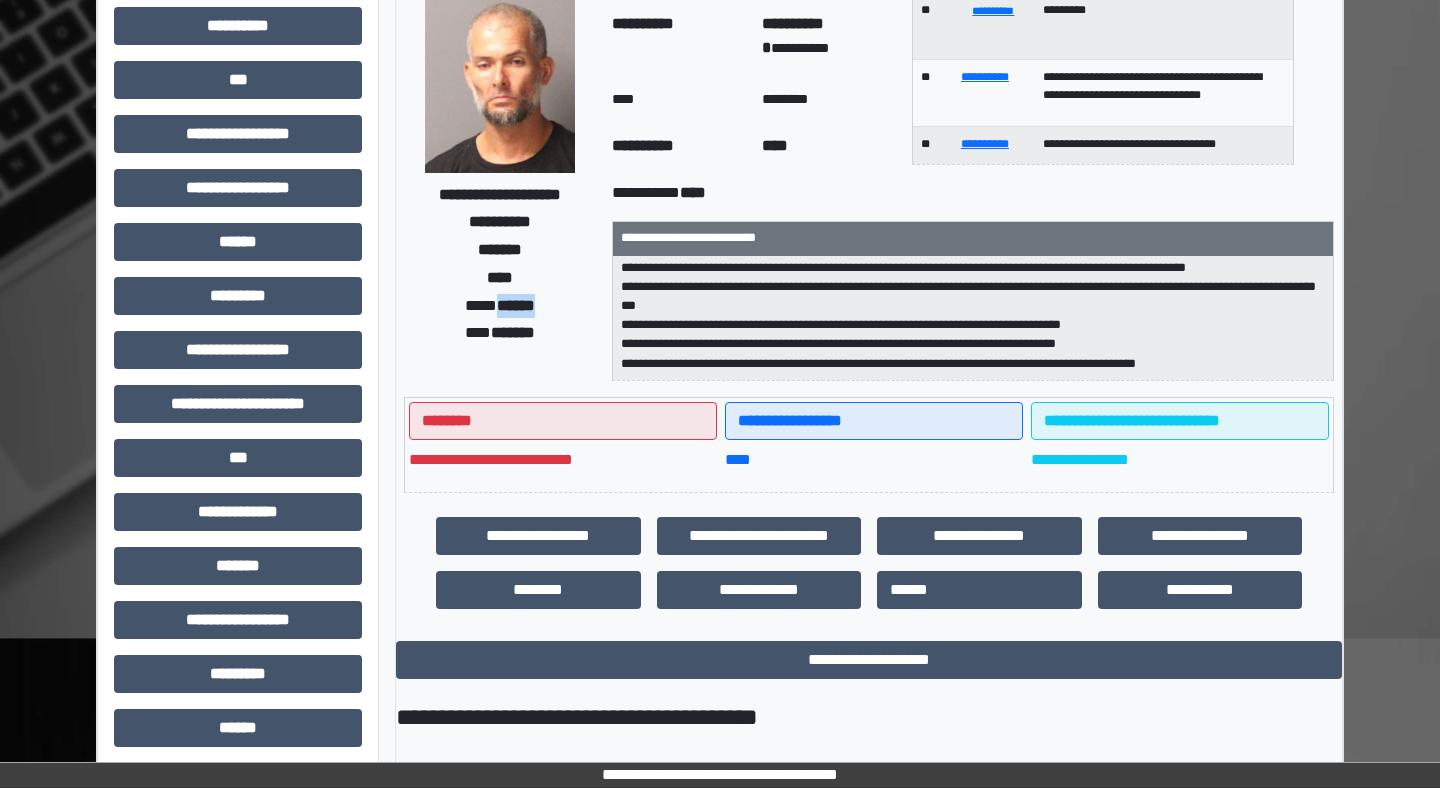 scroll, scrollTop: 219, scrollLeft: 0, axis: vertical 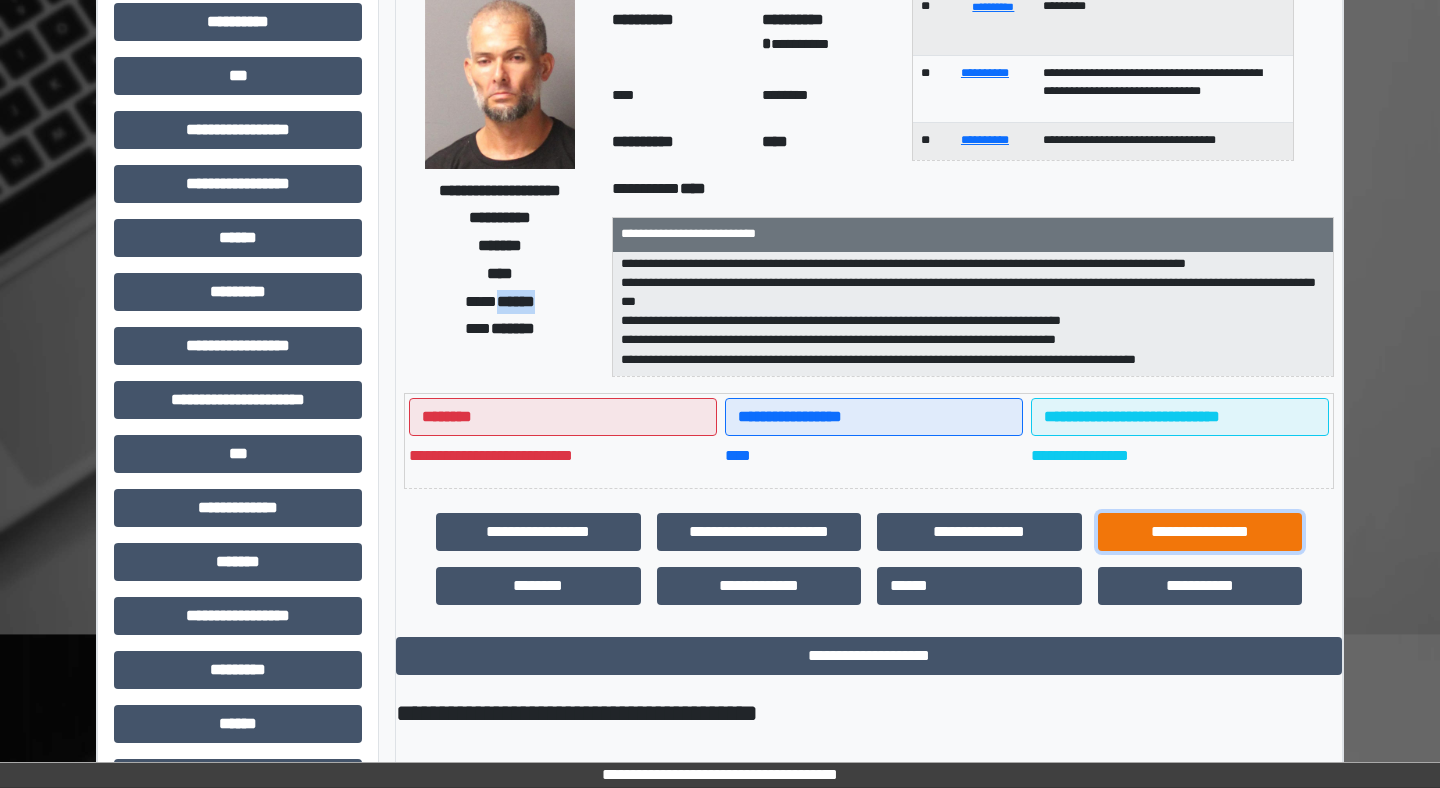 click on "**********" at bounding box center (1200, 532) 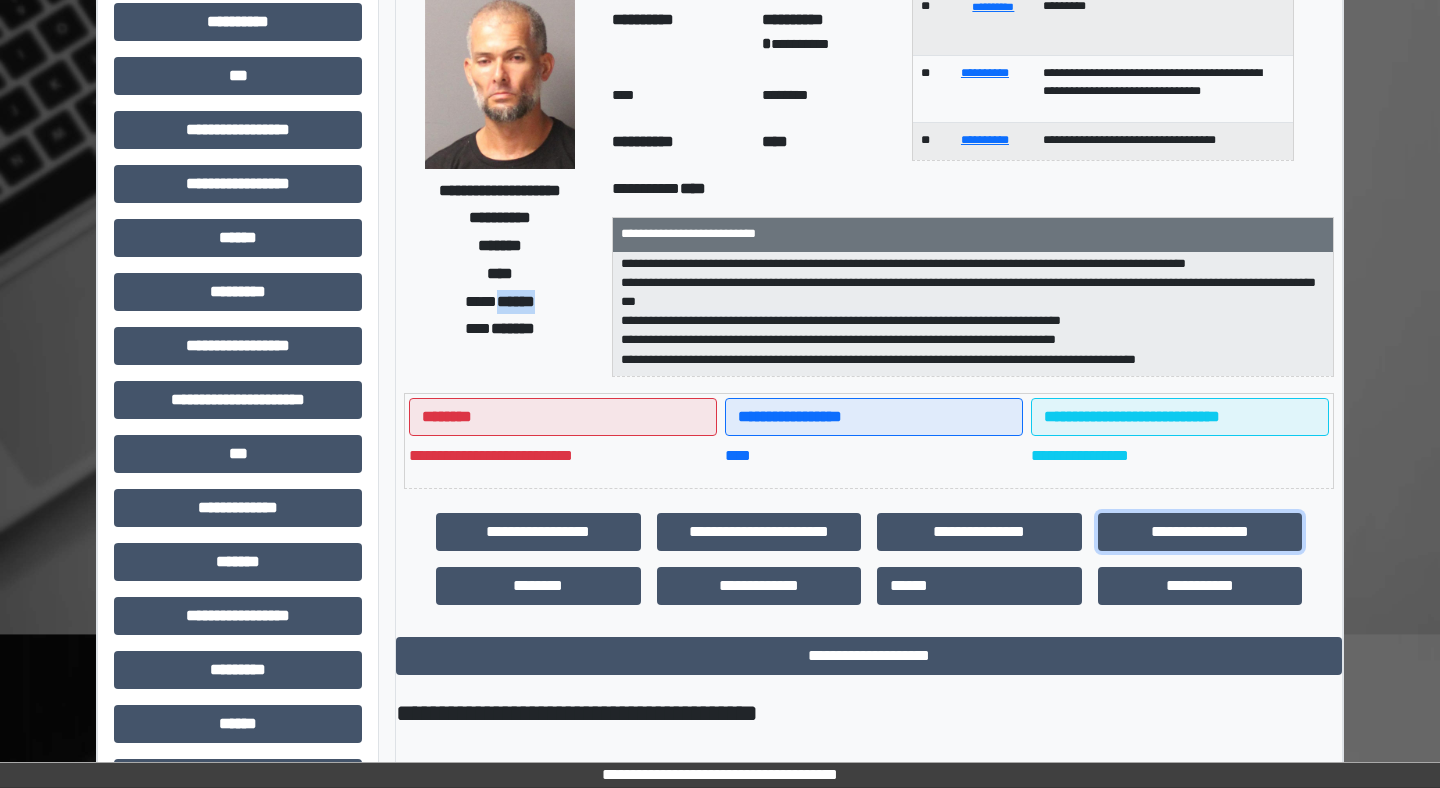 select on "****" 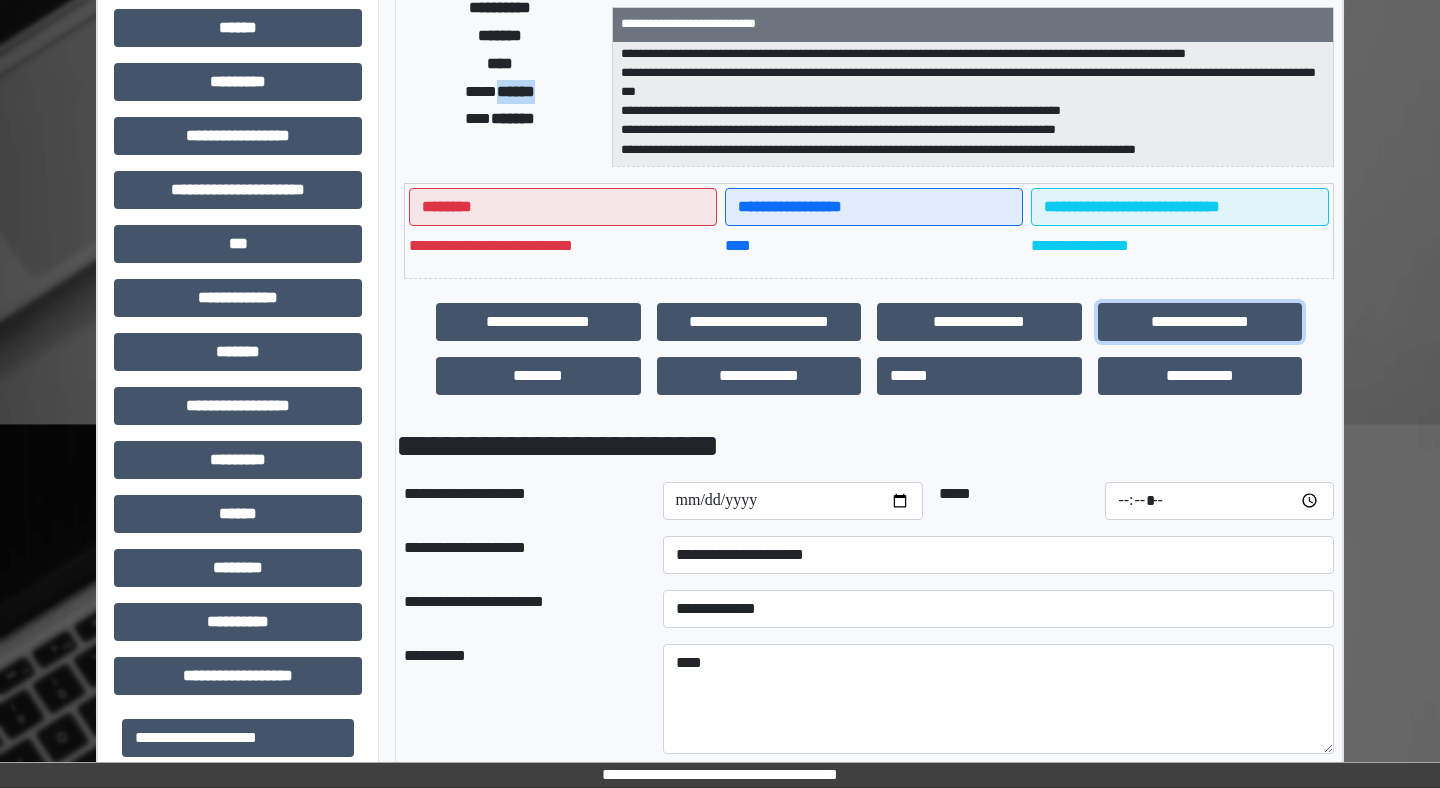 scroll, scrollTop: 592, scrollLeft: 0, axis: vertical 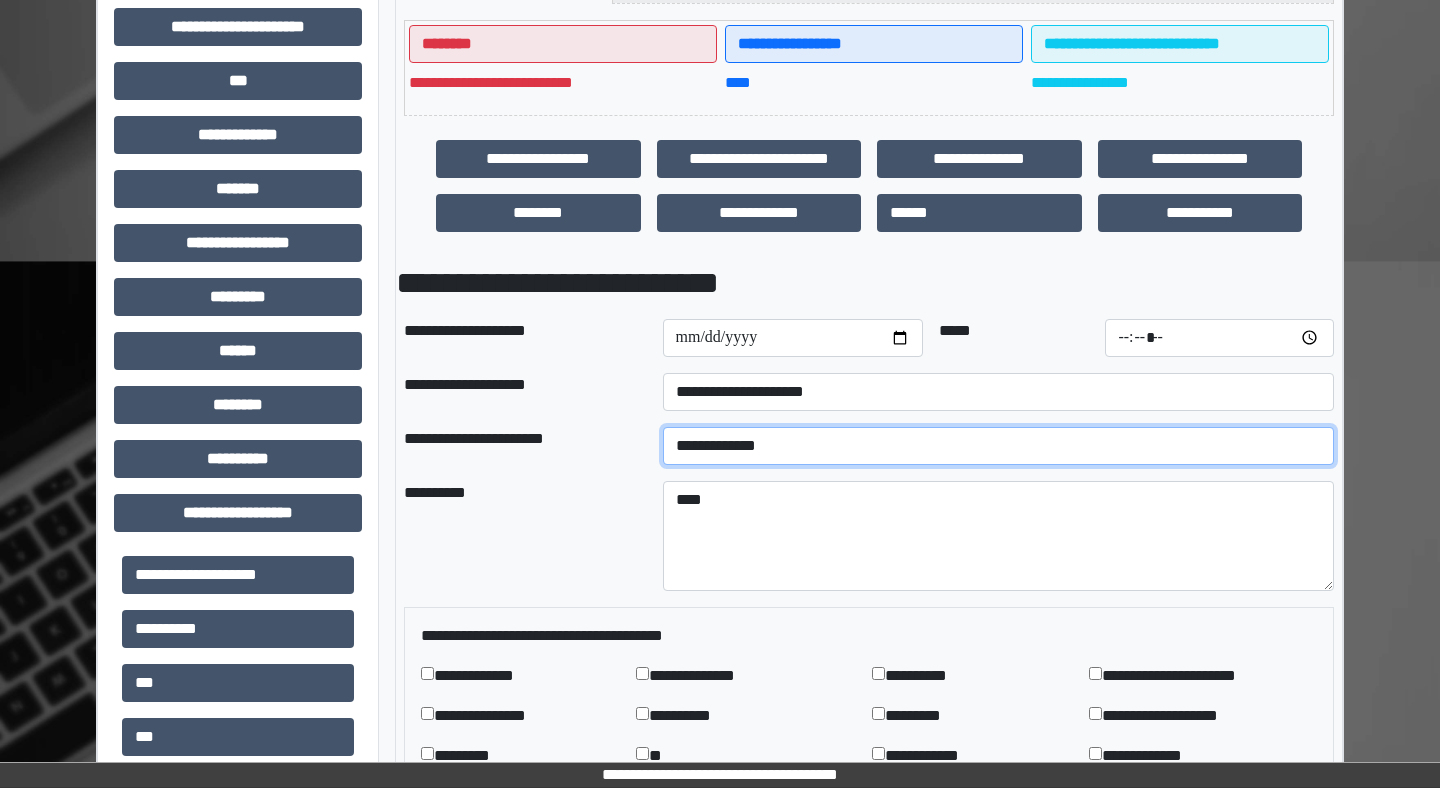 click on "**********" at bounding box center (998, 446) 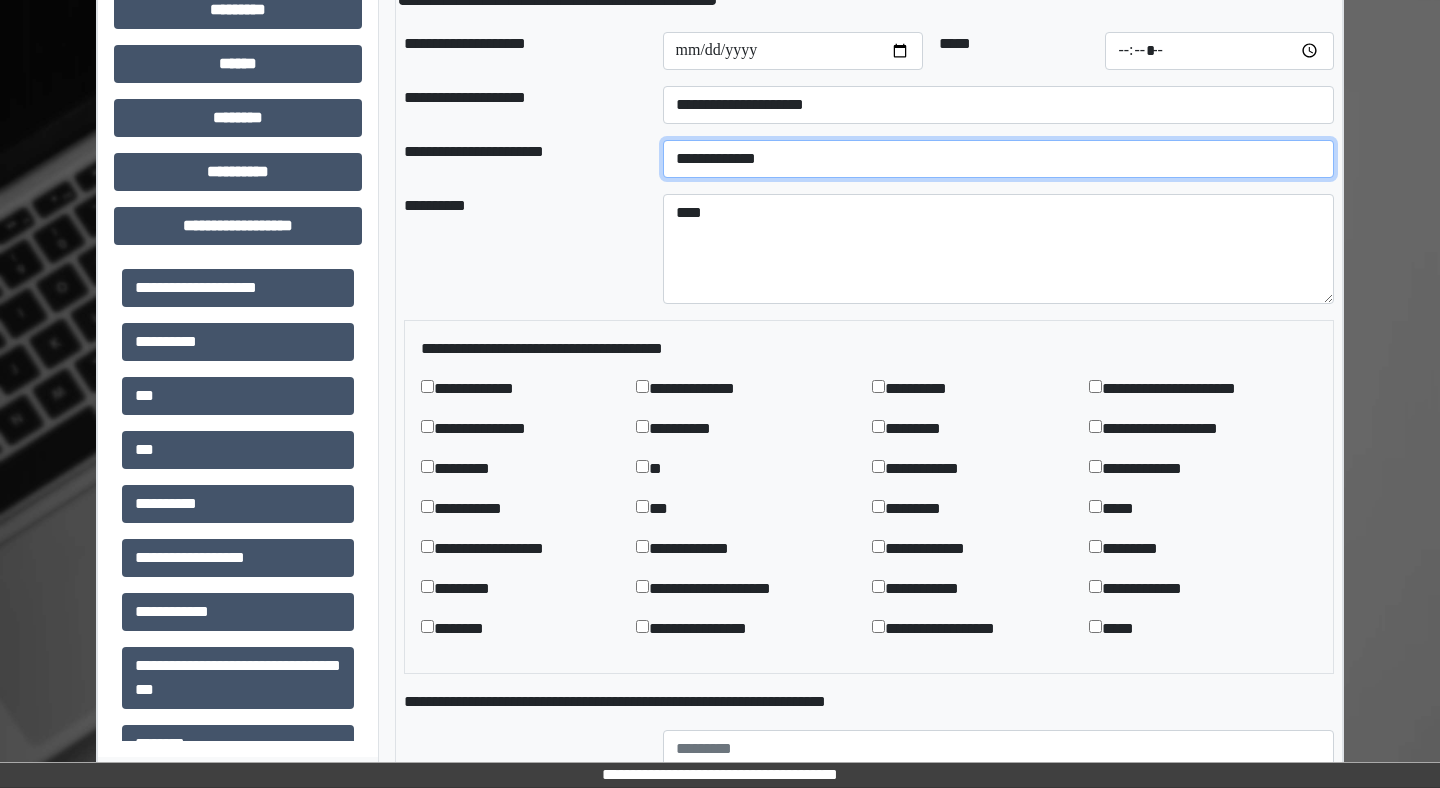 scroll, scrollTop: 881, scrollLeft: 0, axis: vertical 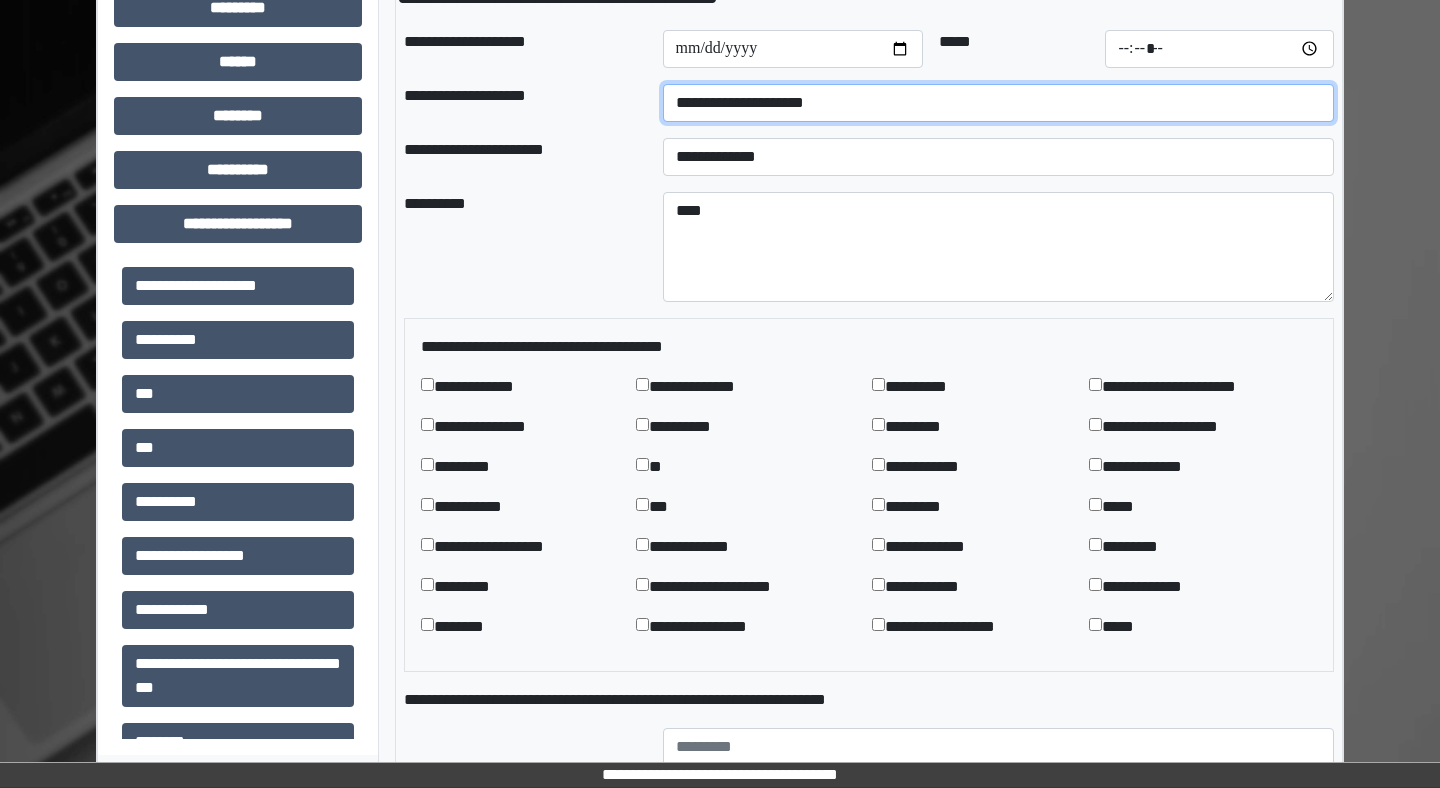 click on "**********" at bounding box center (998, 103) 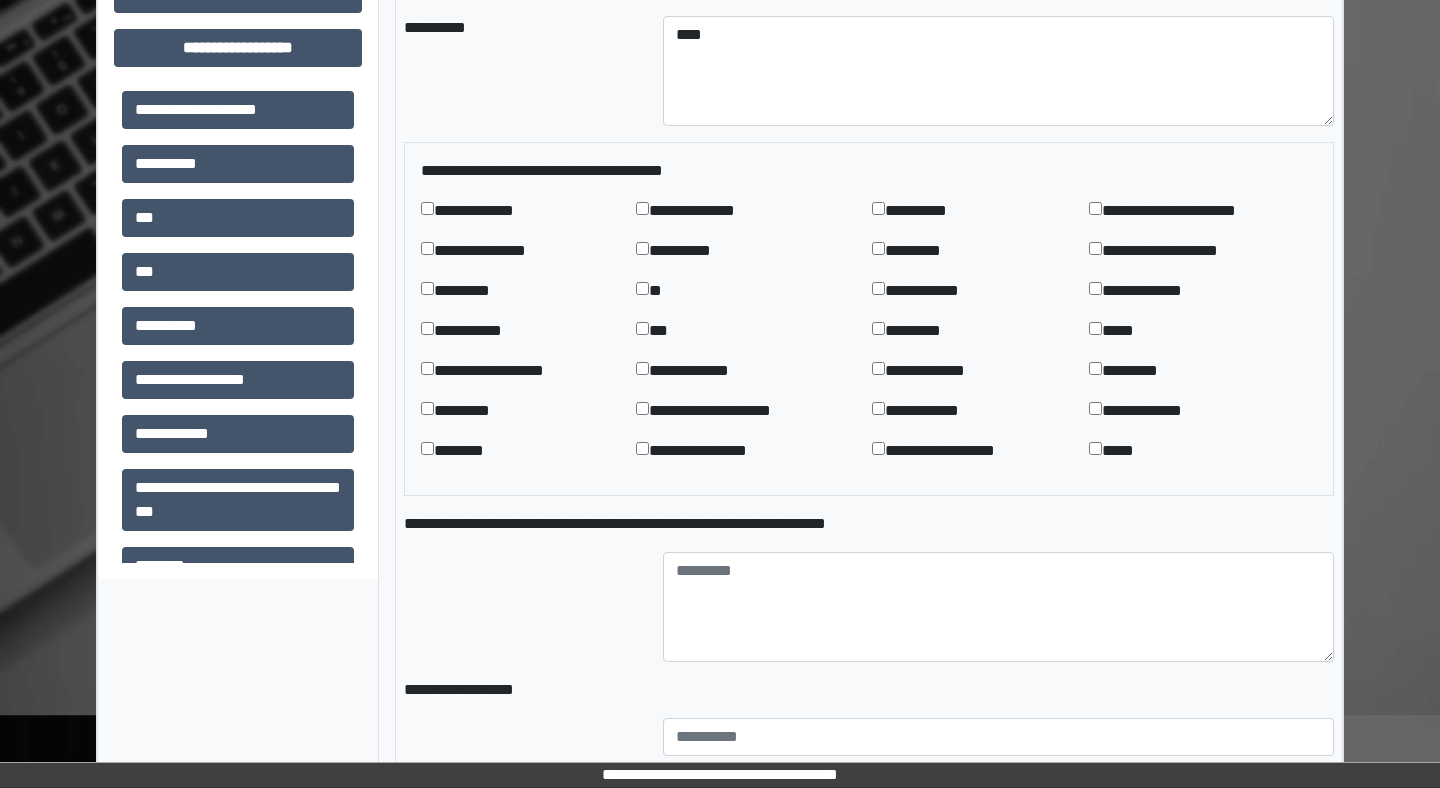 scroll, scrollTop: 1059, scrollLeft: 0, axis: vertical 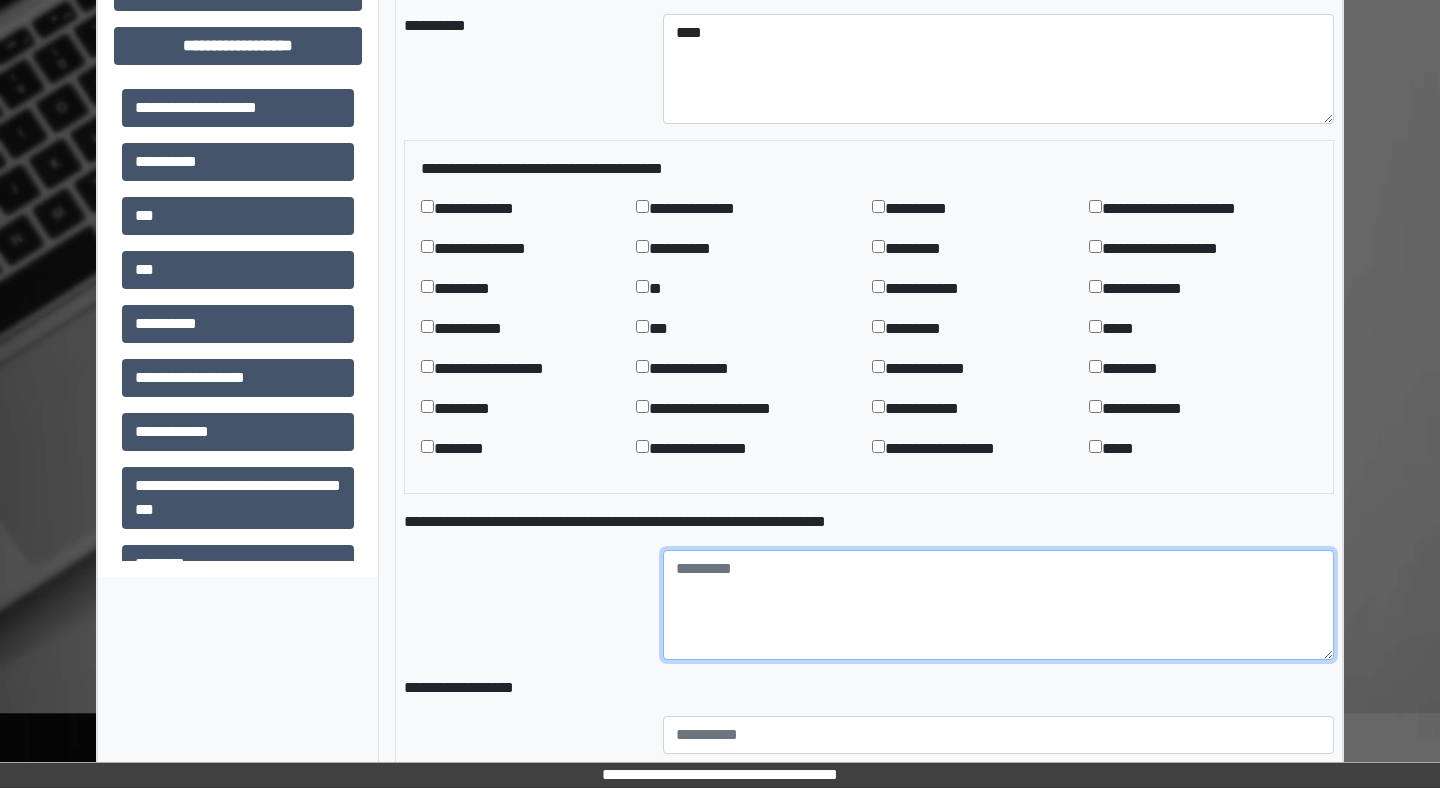 click at bounding box center [998, 605] 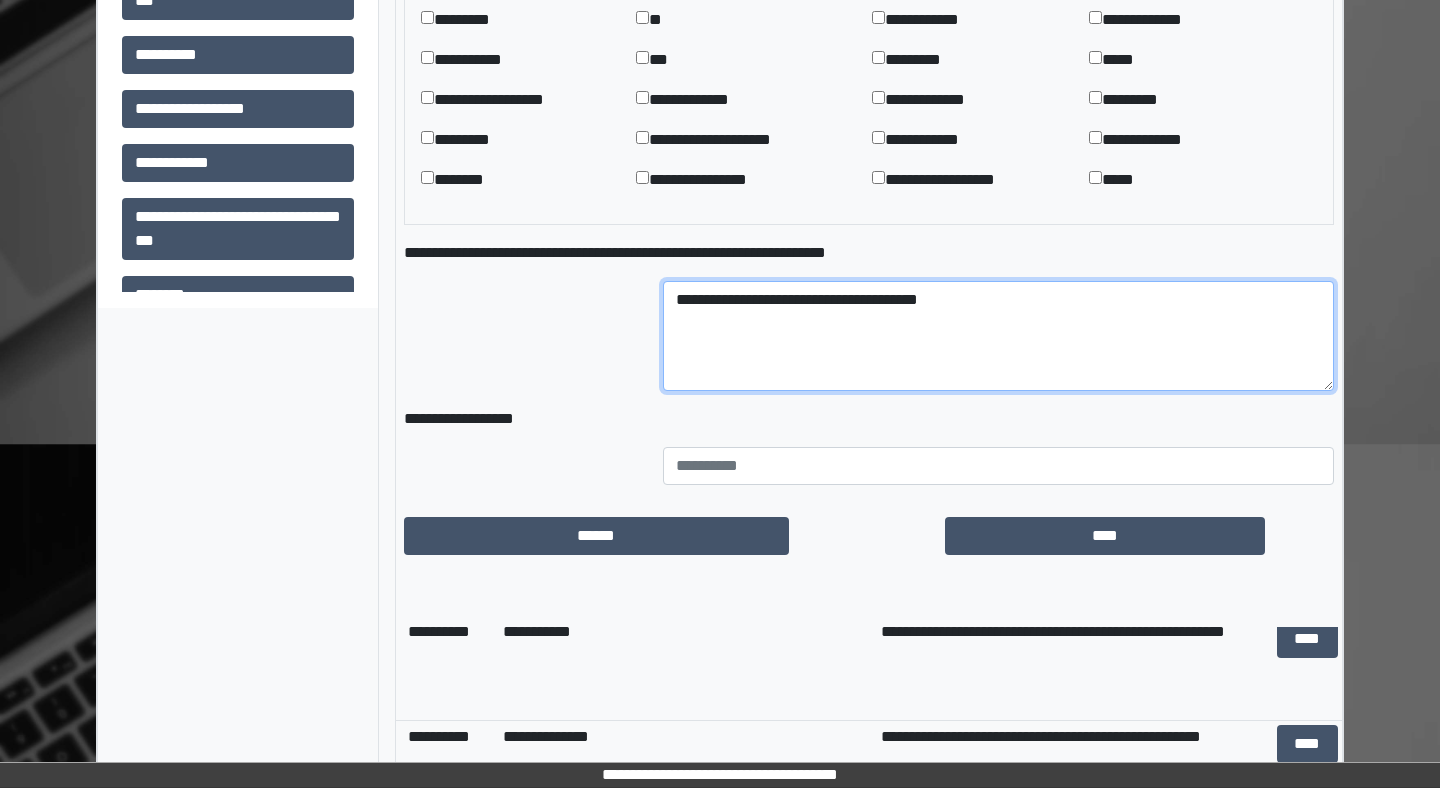 scroll, scrollTop: 1374, scrollLeft: 0, axis: vertical 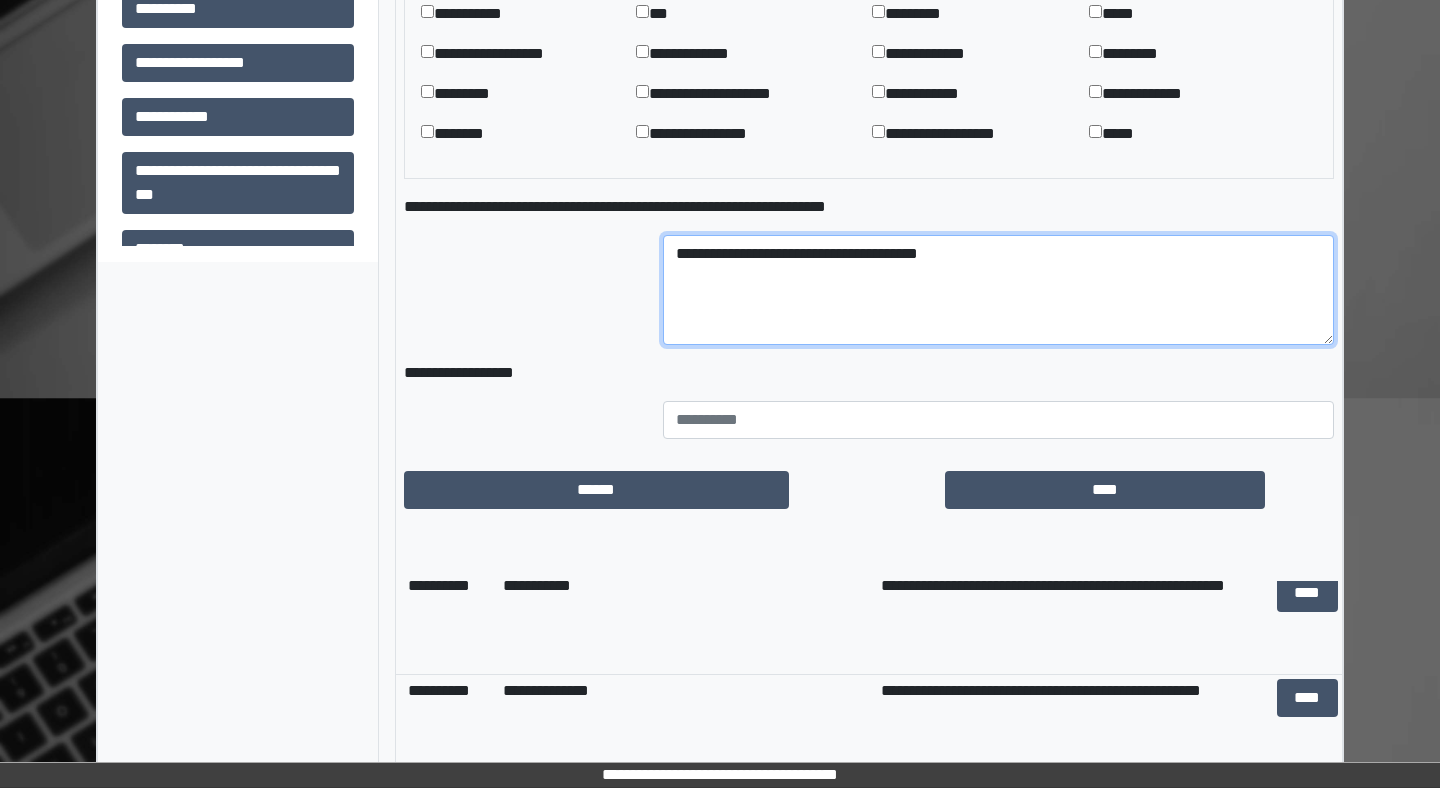 type on "**********" 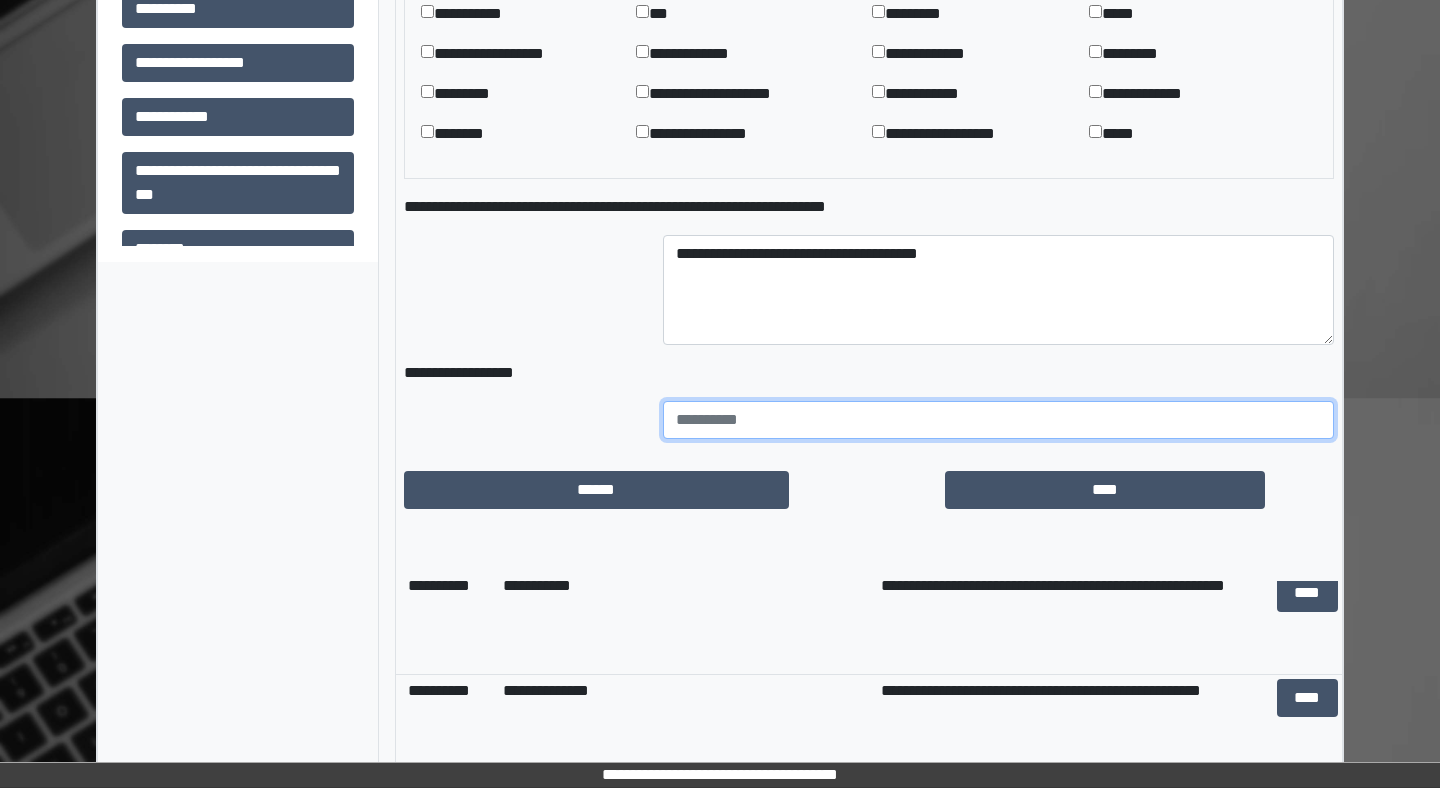 click at bounding box center [998, 420] 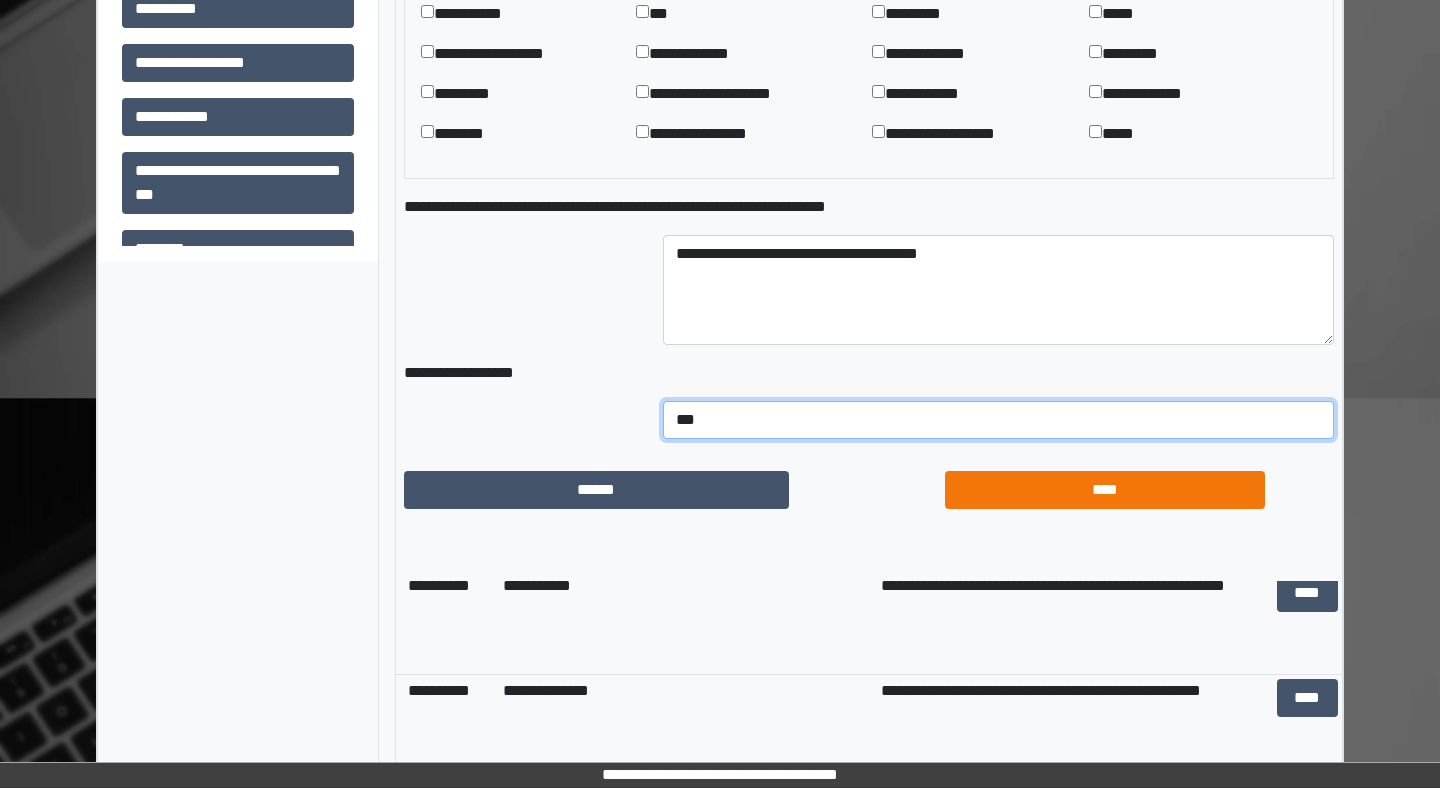 type on "***" 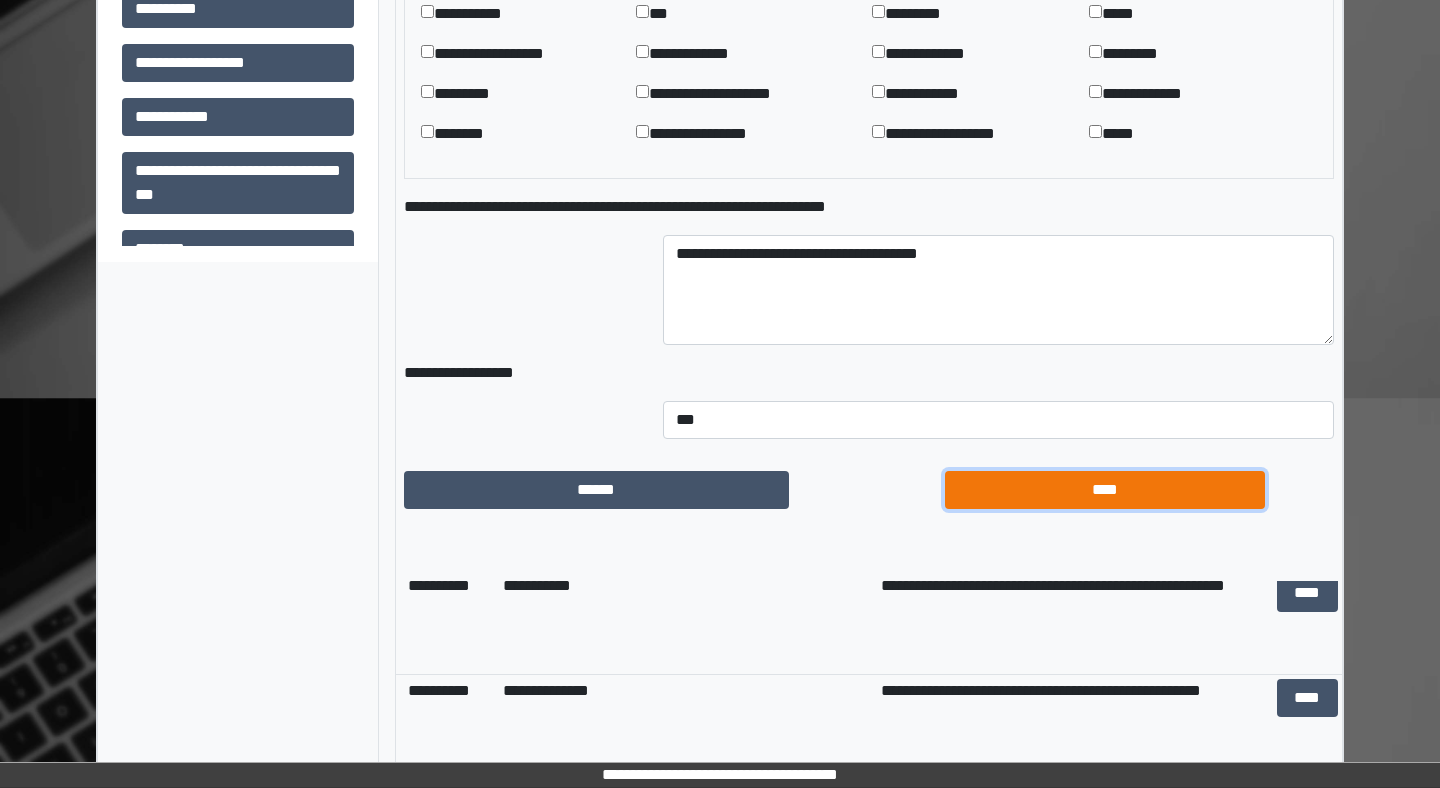 click on "****" at bounding box center (1105, 490) 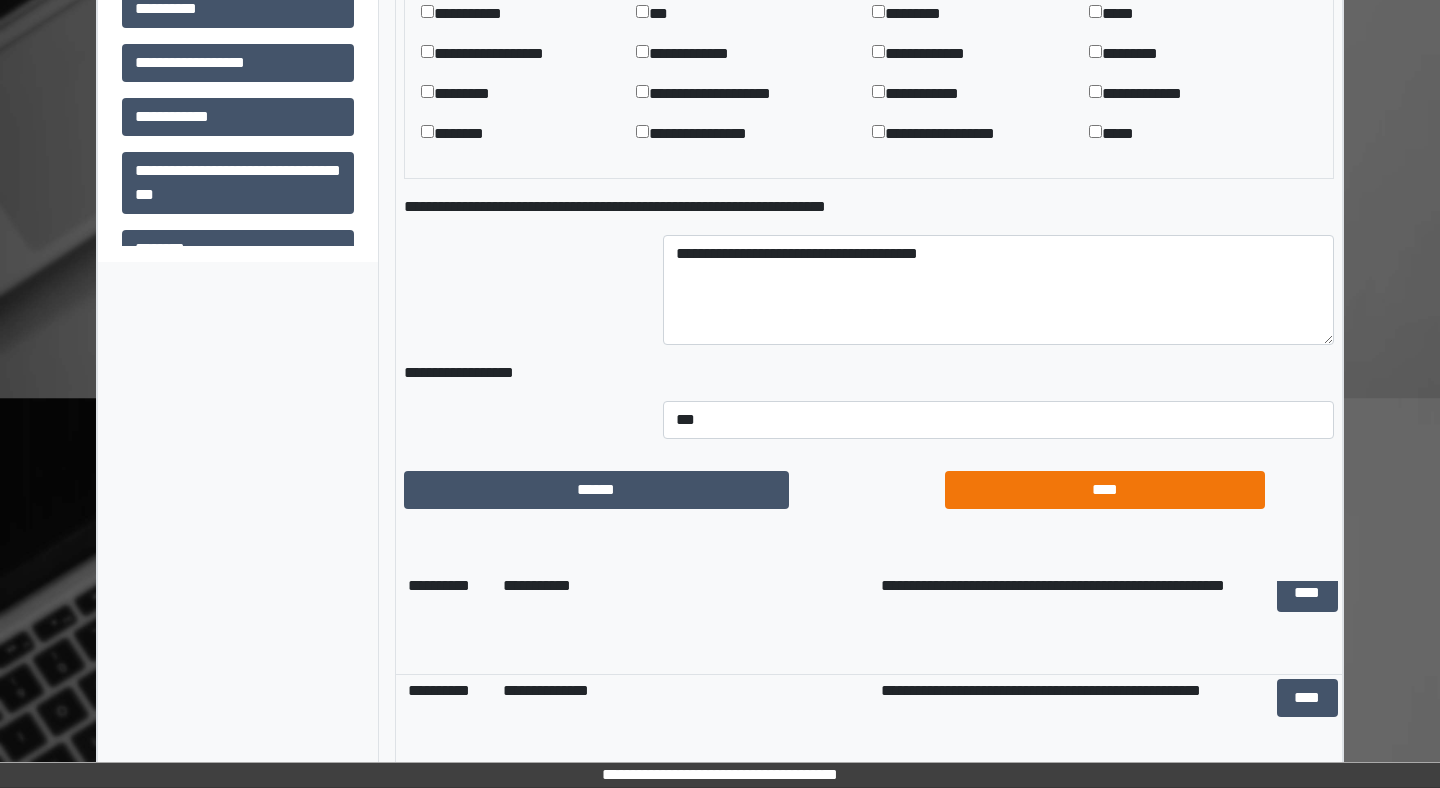 scroll, scrollTop: 866, scrollLeft: 0, axis: vertical 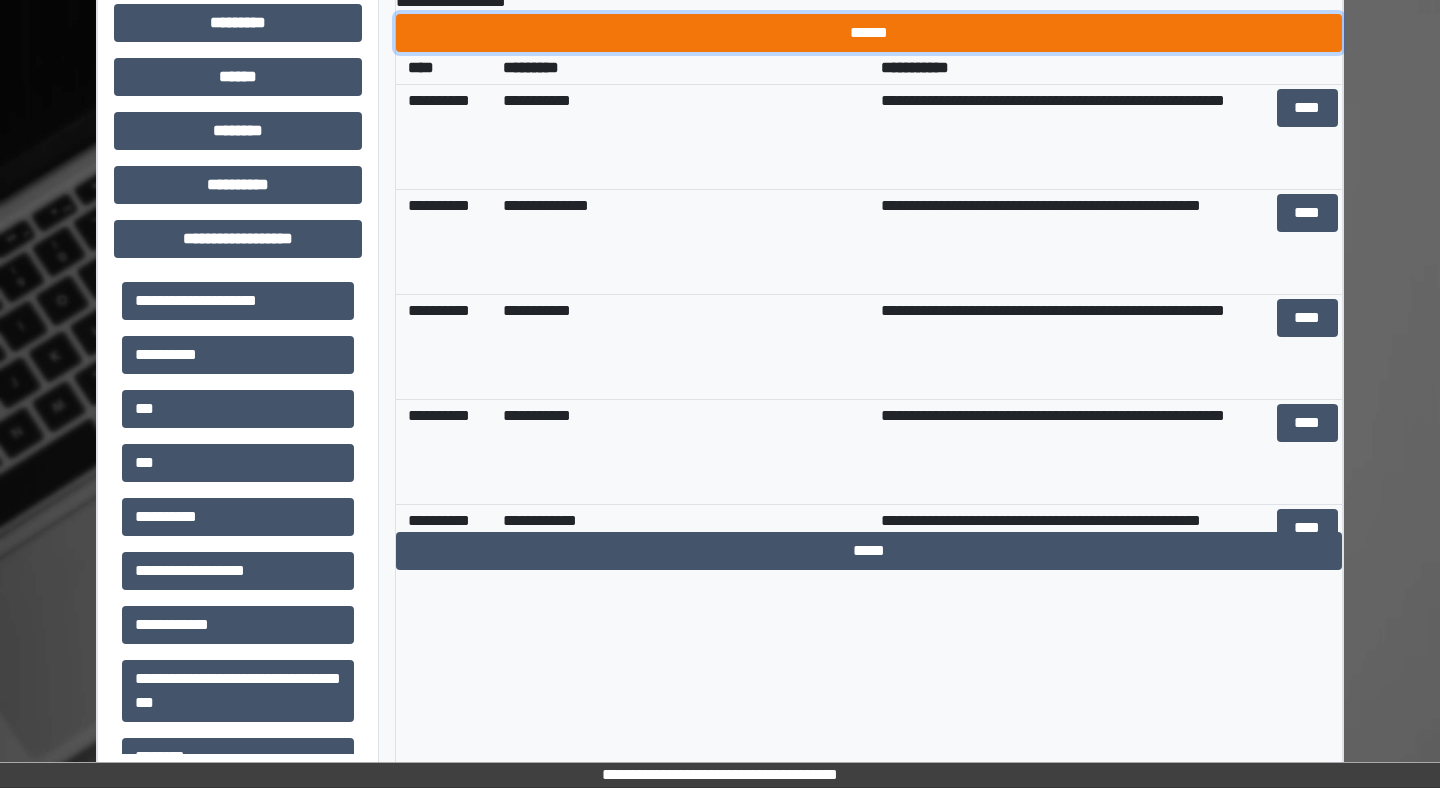 click on "******" at bounding box center [869, 33] 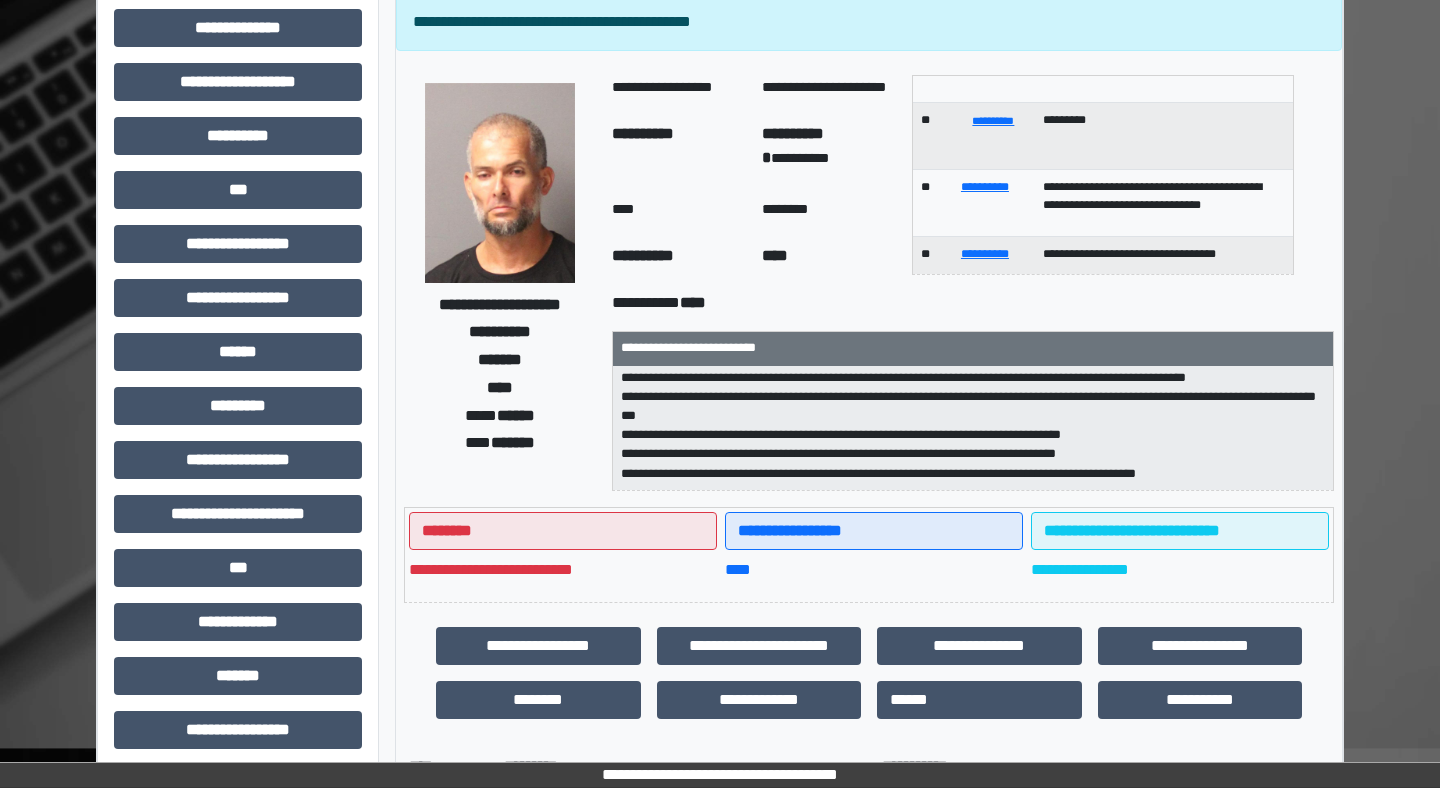 scroll, scrollTop: 0, scrollLeft: 0, axis: both 